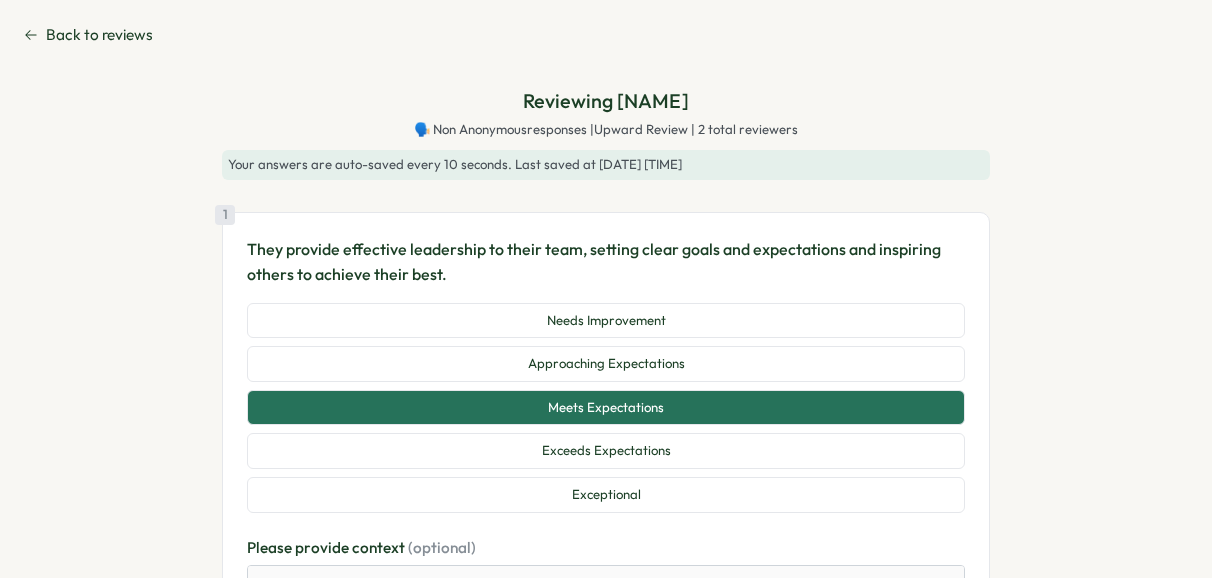 scroll, scrollTop: 0, scrollLeft: 0, axis: both 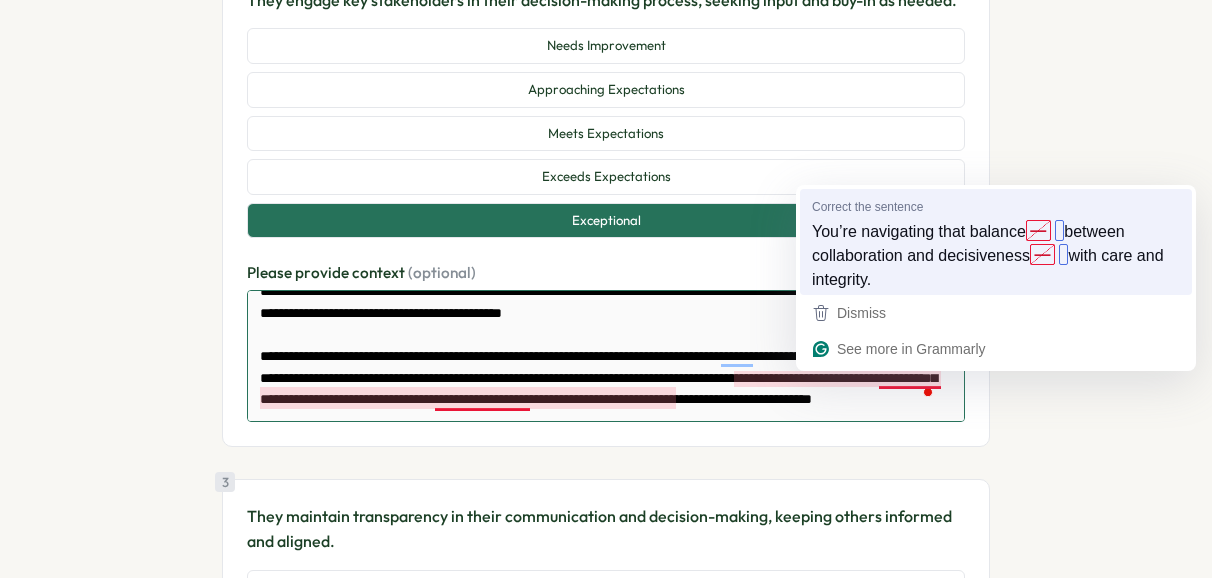 type on "**********" 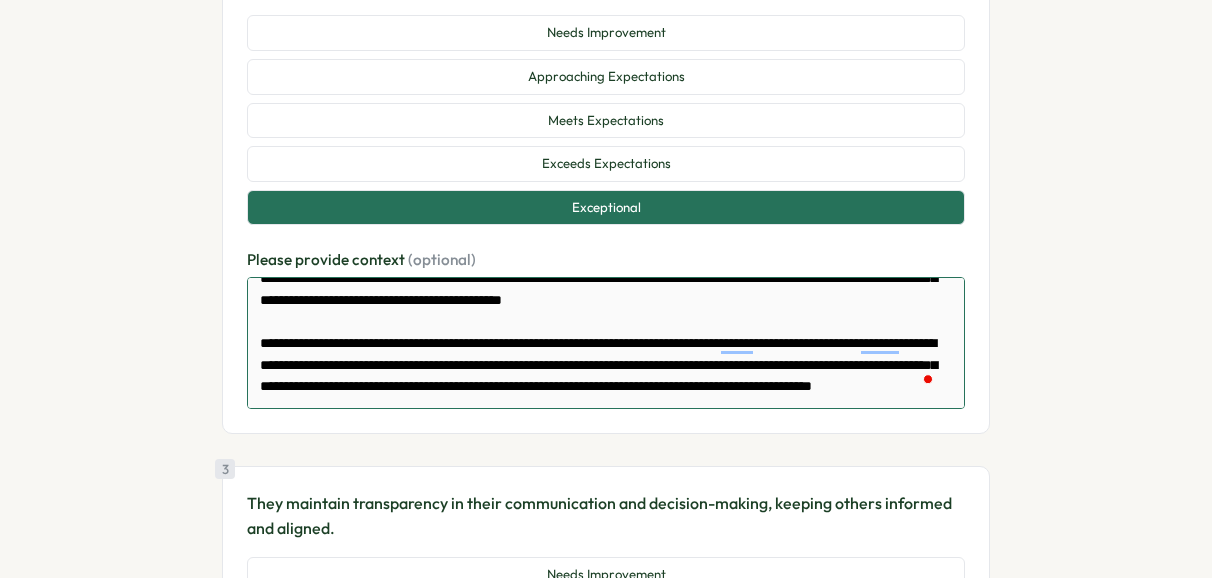 scroll, scrollTop: 810, scrollLeft: 0, axis: vertical 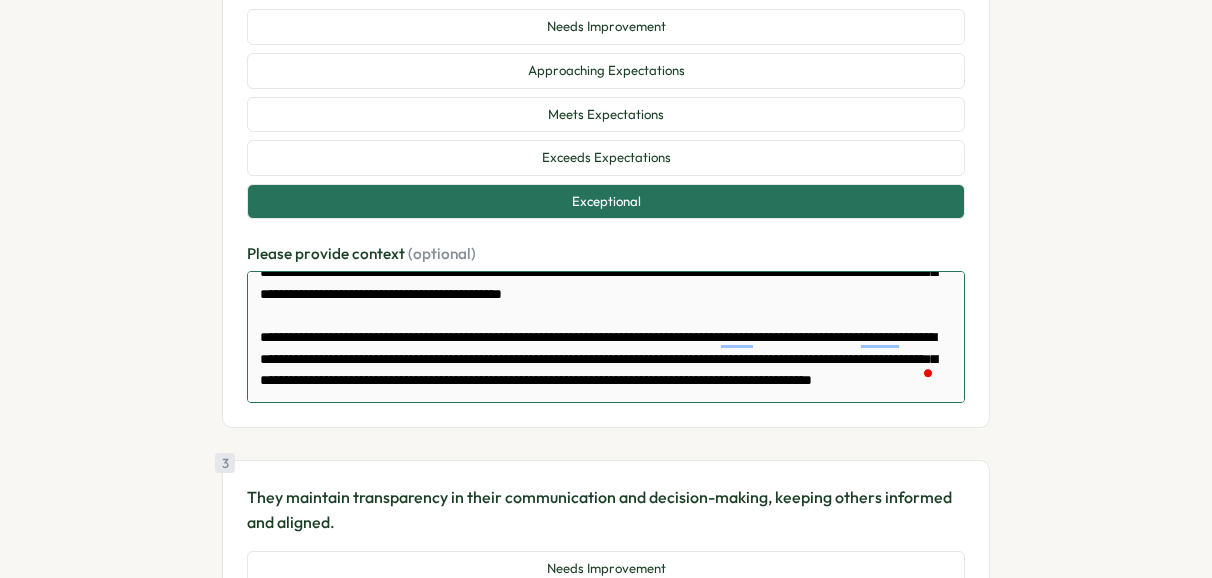 type on "*" 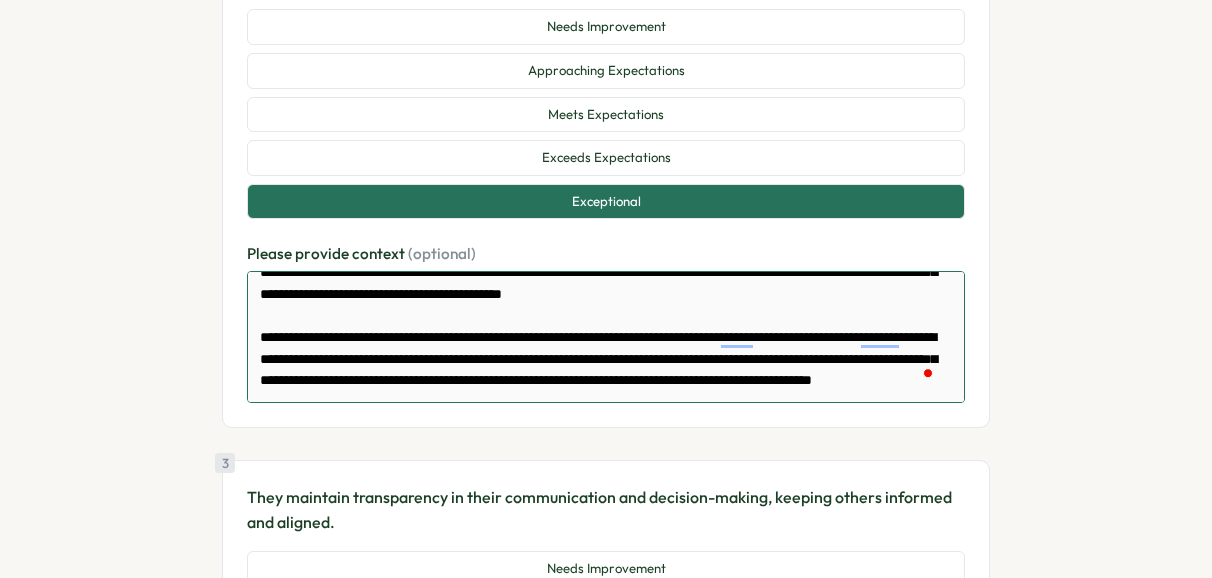scroll, scrollTop: 66, scrollLeft: 0, axis: vertical 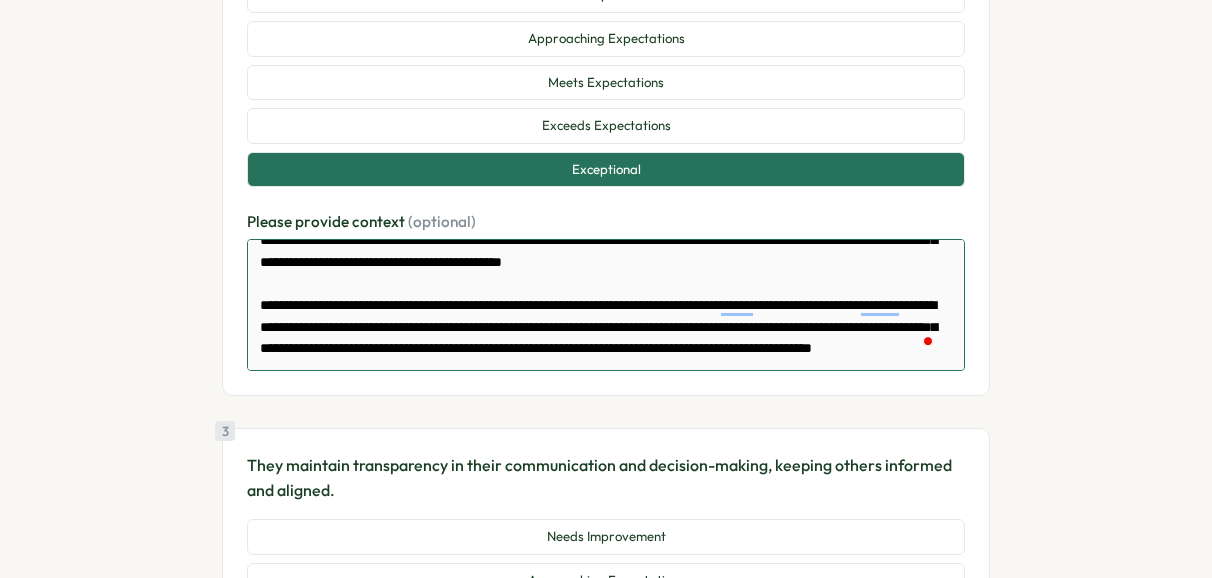 click on "**********" at bounding box center [606, 305] 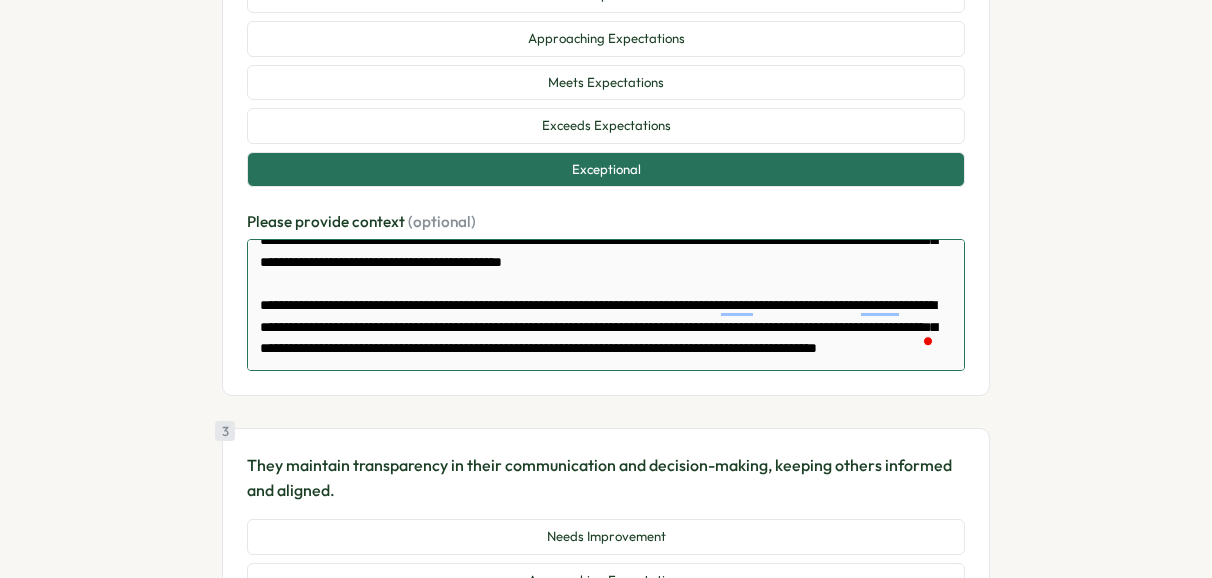 type on "**********" 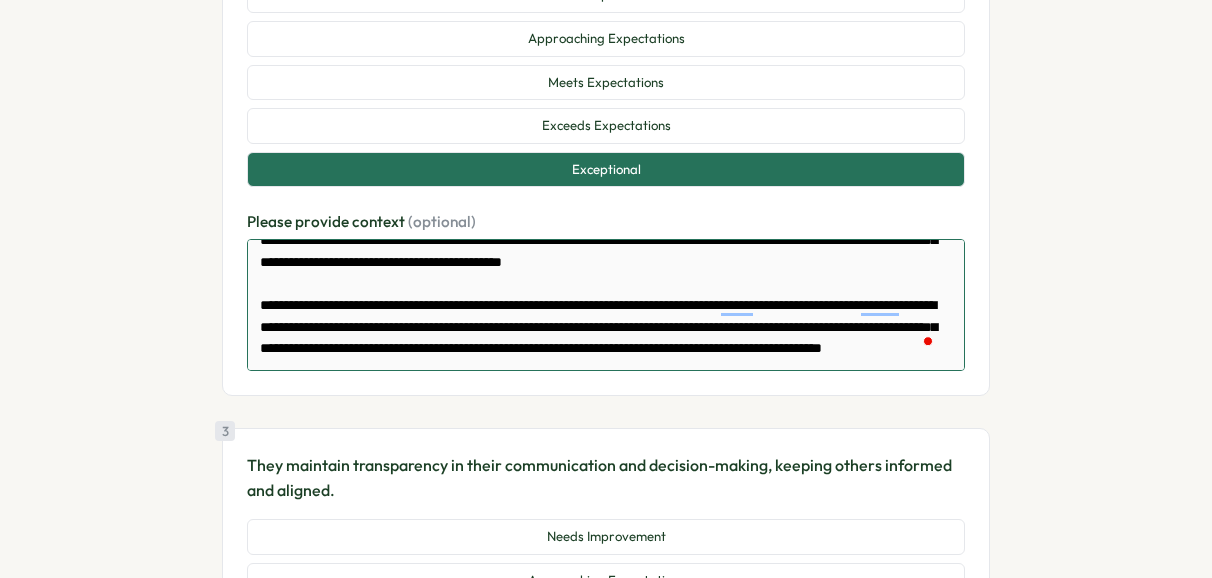 type on "**********" 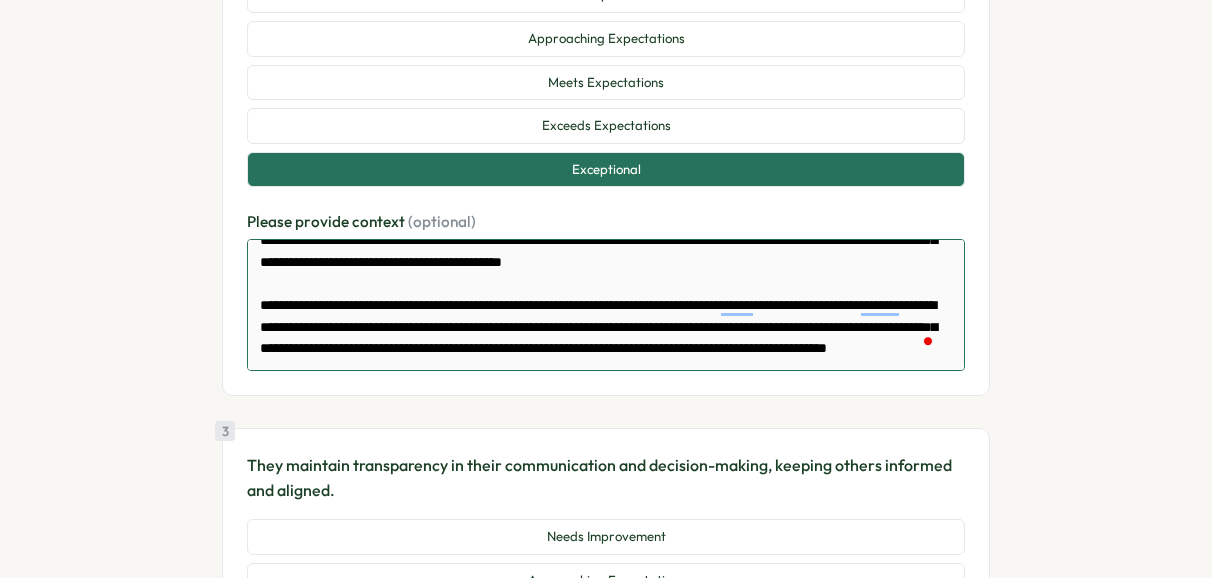 type on "*" 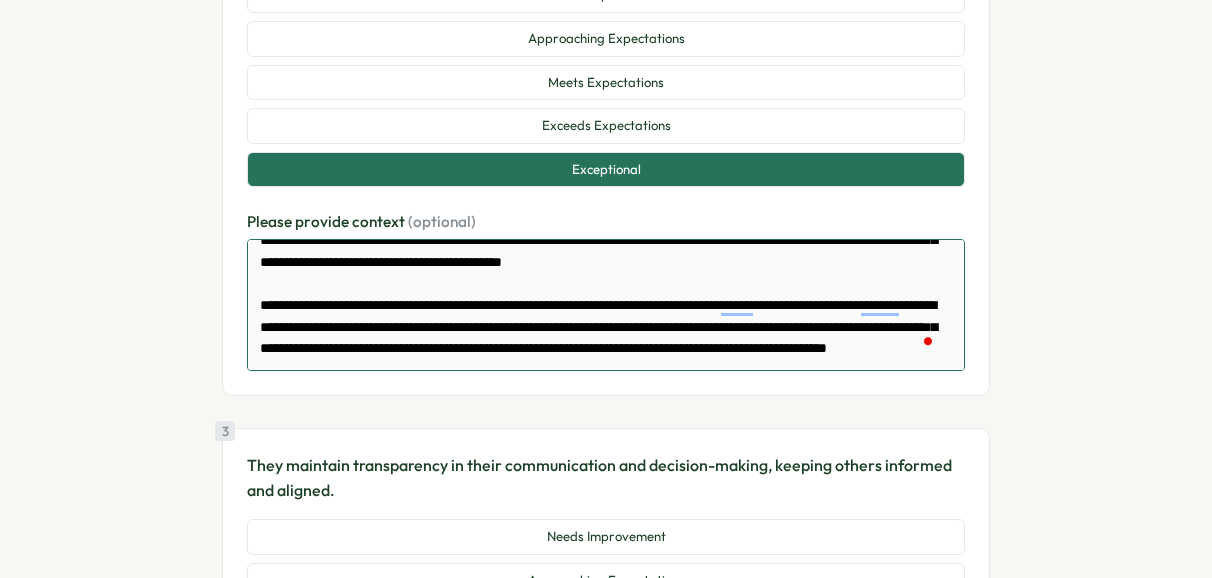 type on "**********" 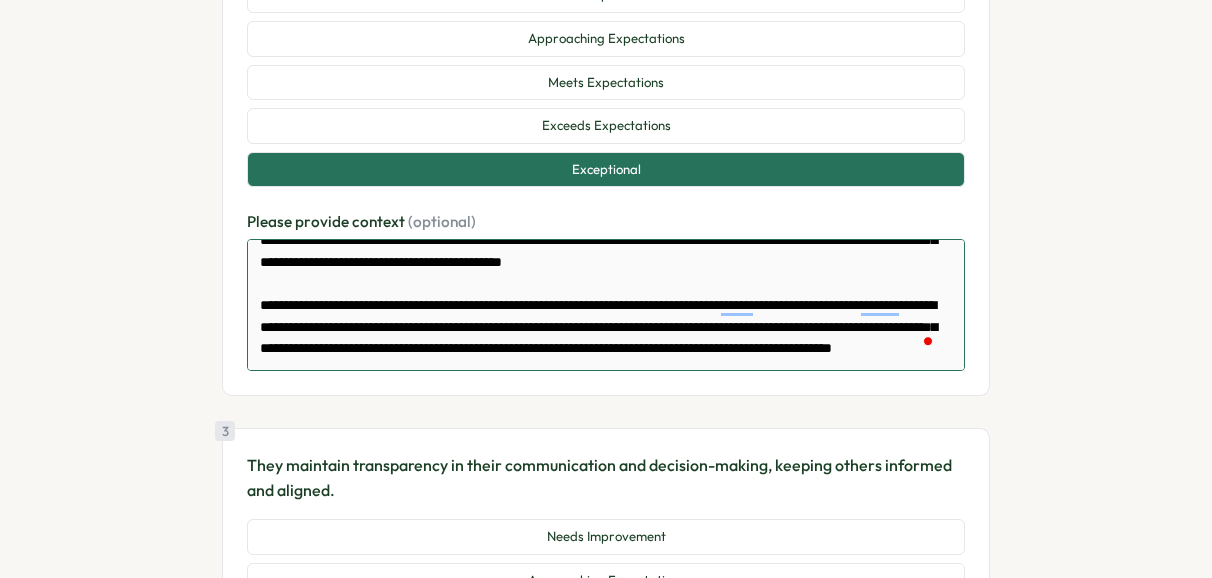type on "**********" 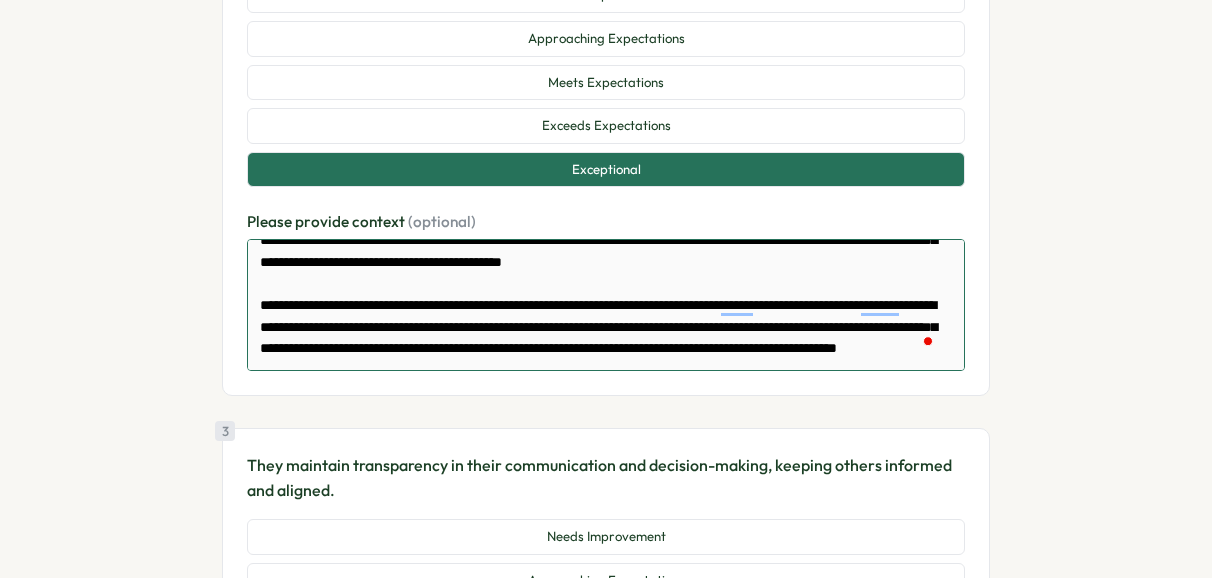 type on "**********" 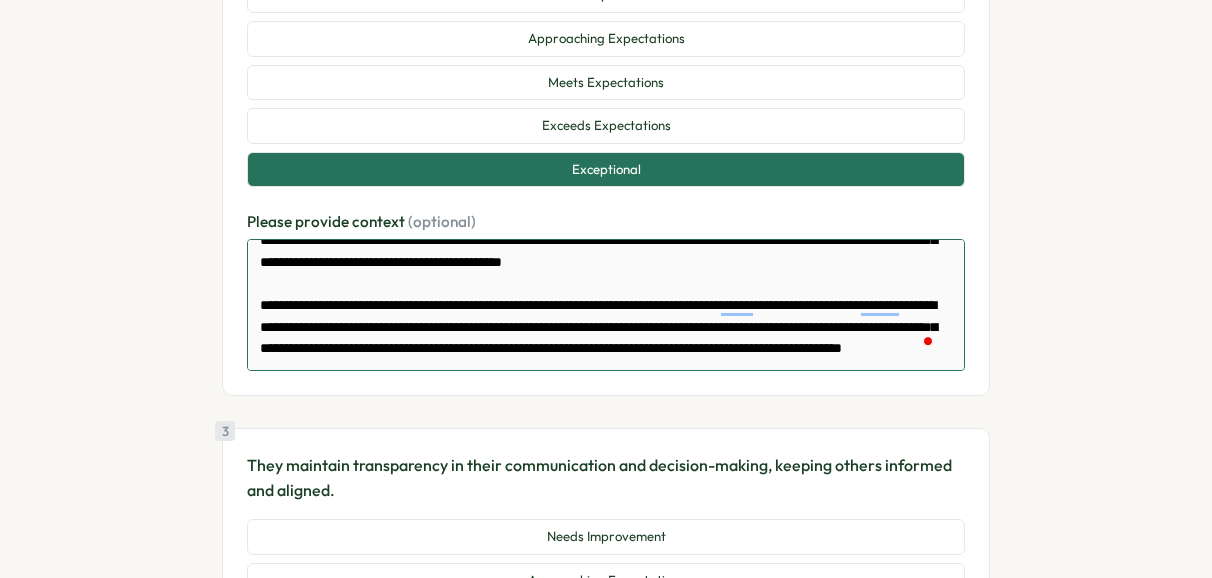 type on "**********" 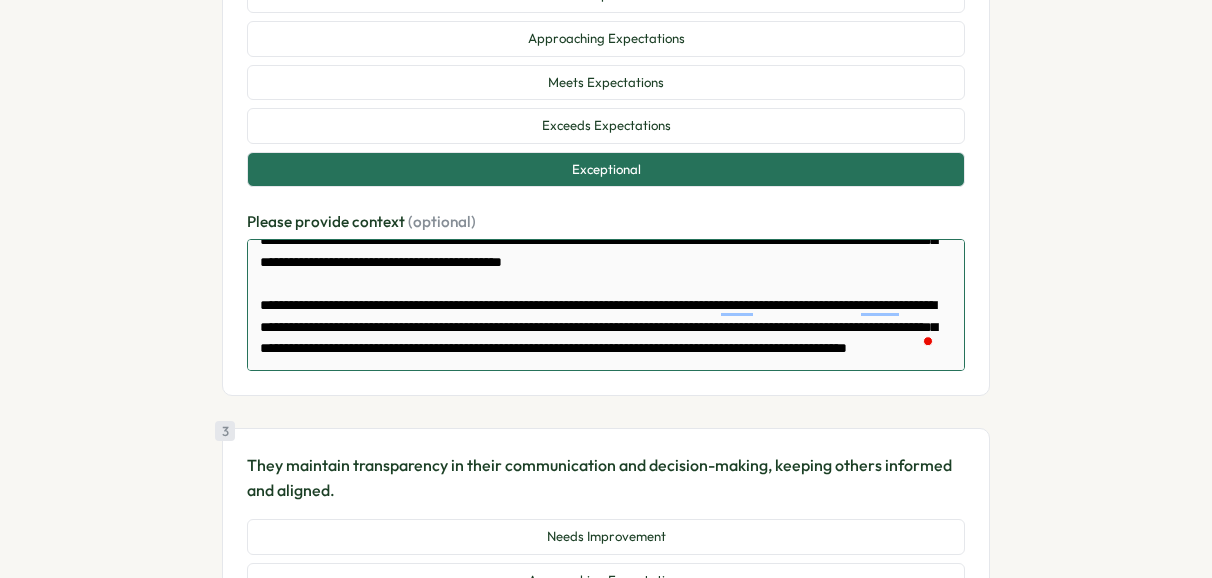 type on "**********" 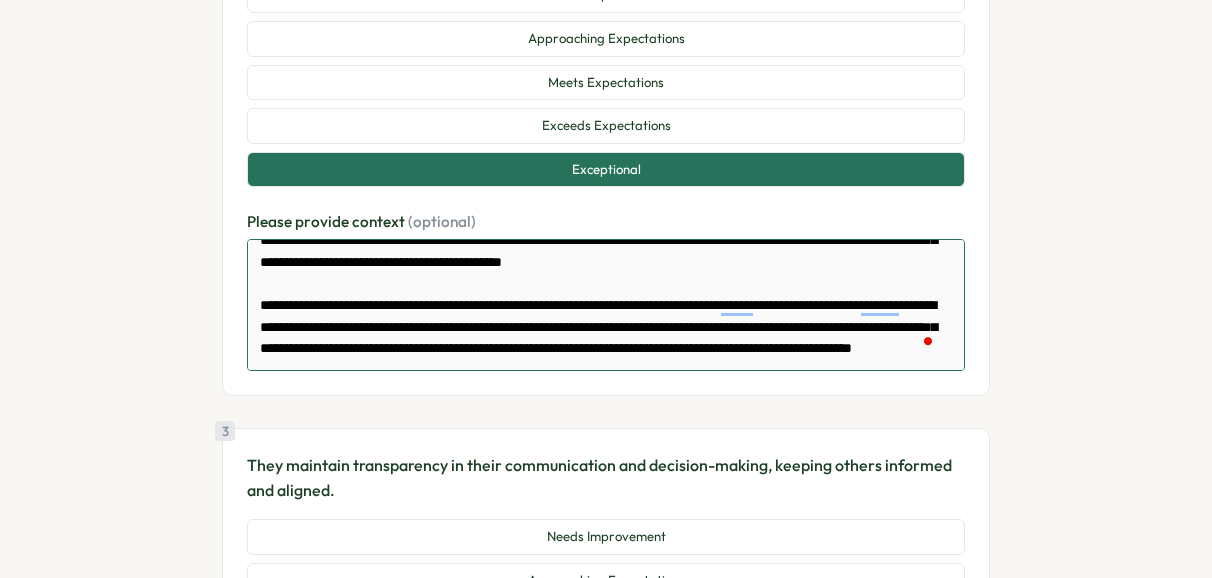 type on "**********" 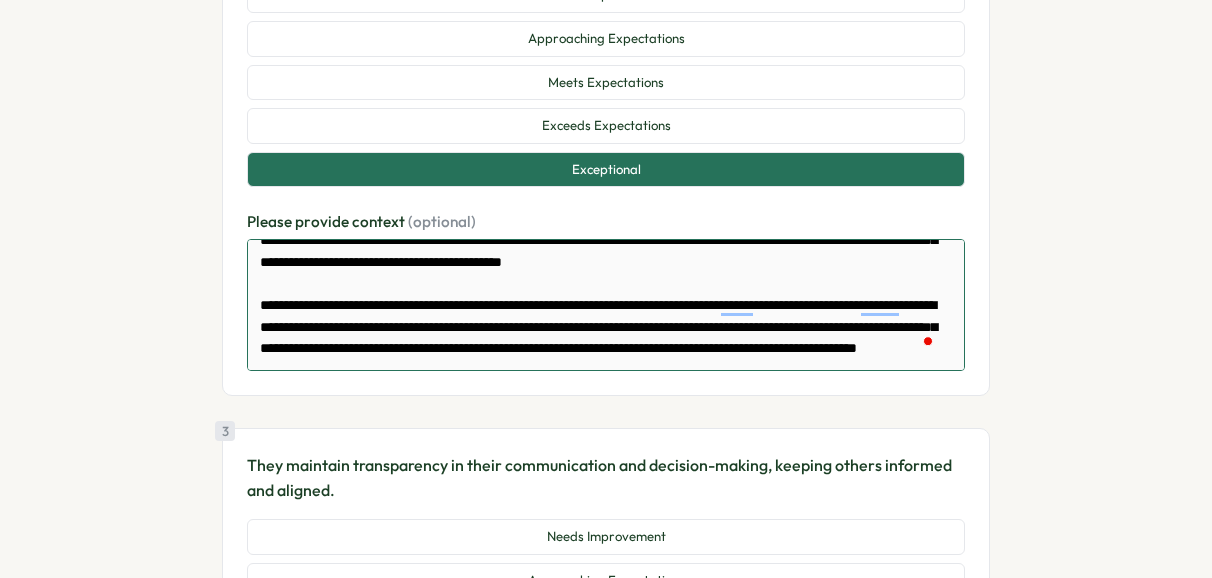 type on "**********" 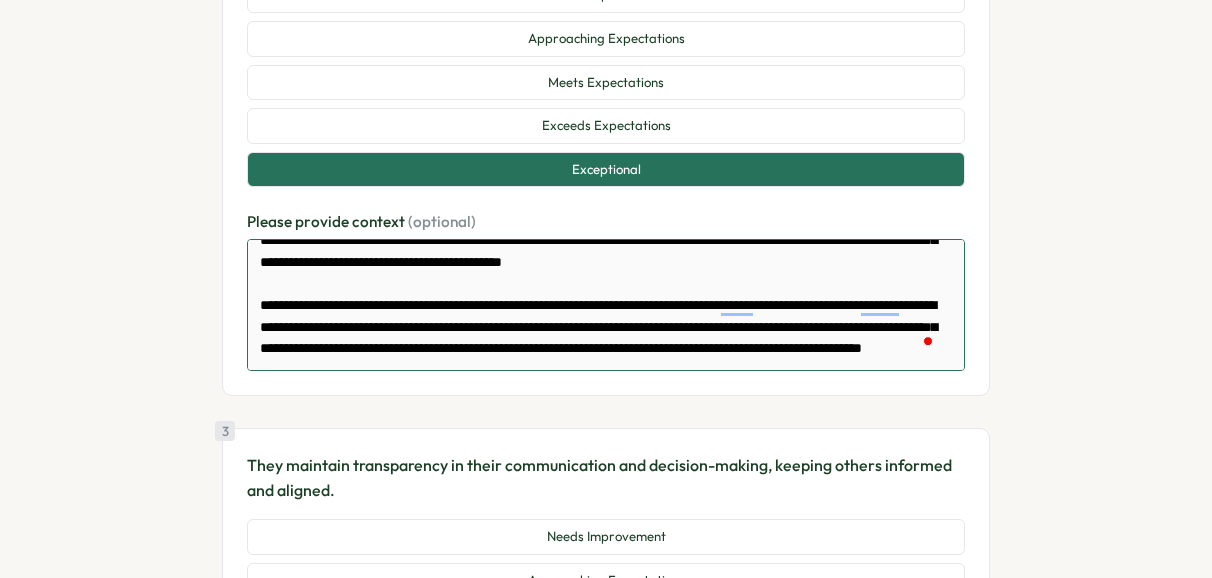 type on "**********" 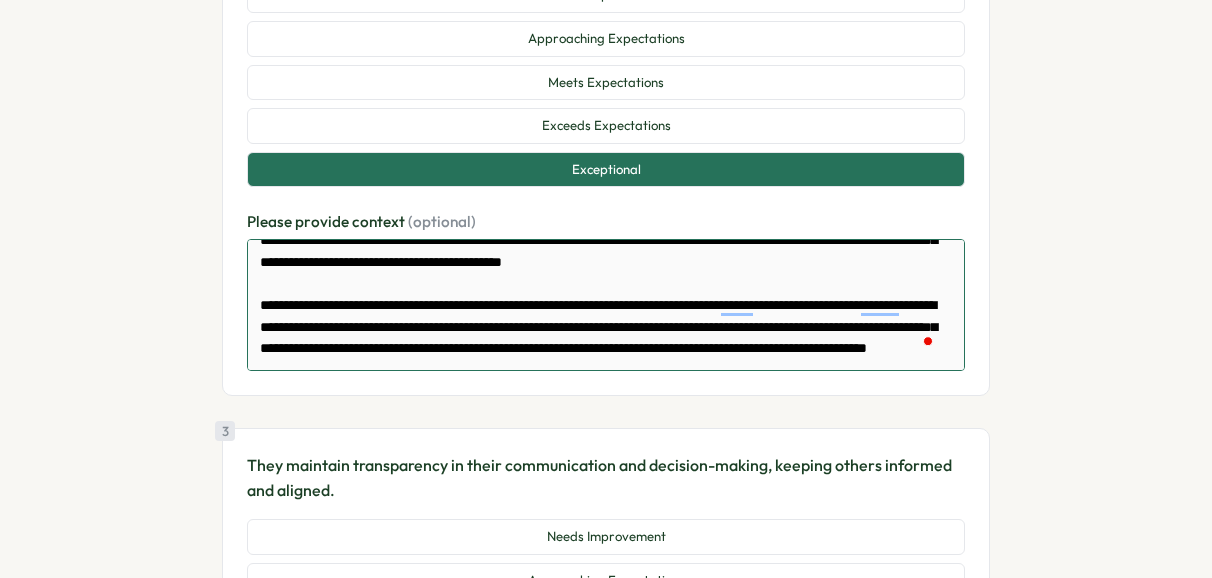 type on "**********" 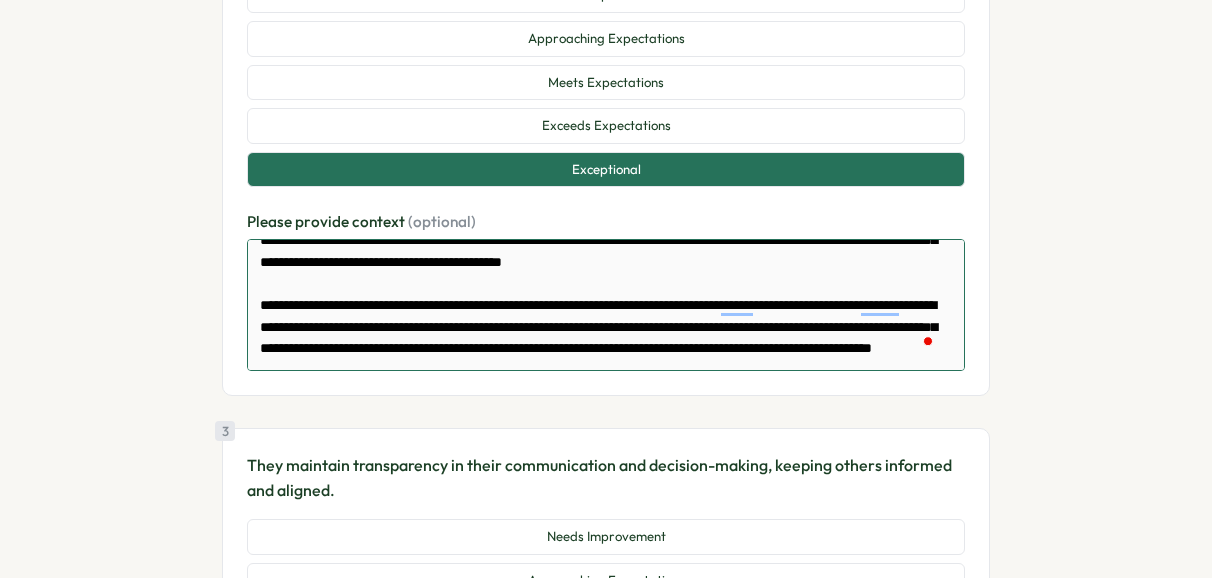 type on "*" 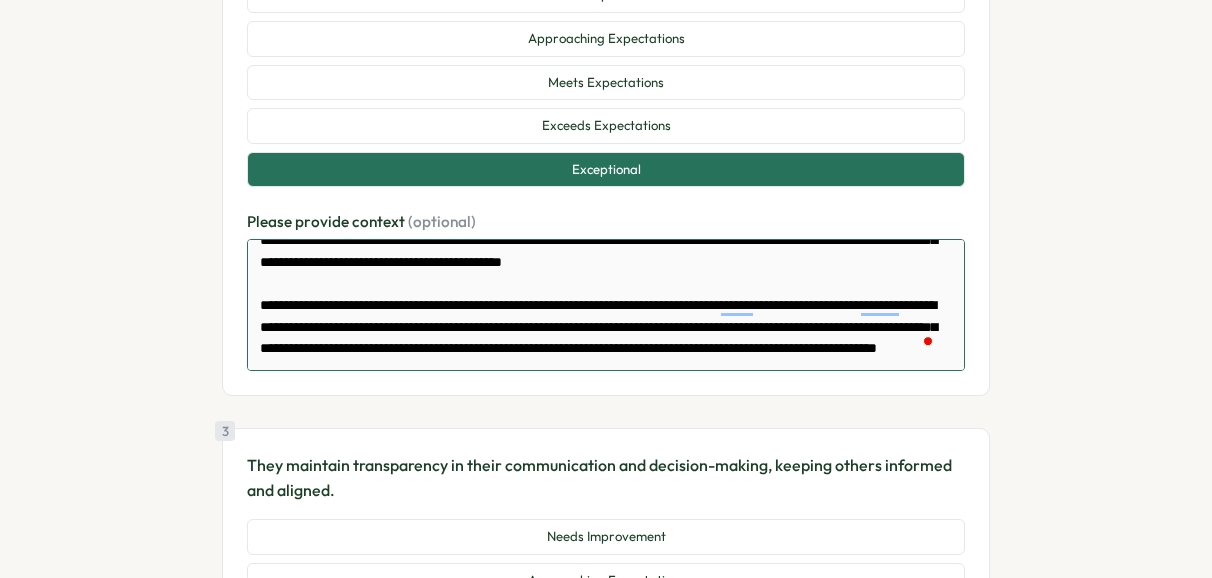 type on "**********" 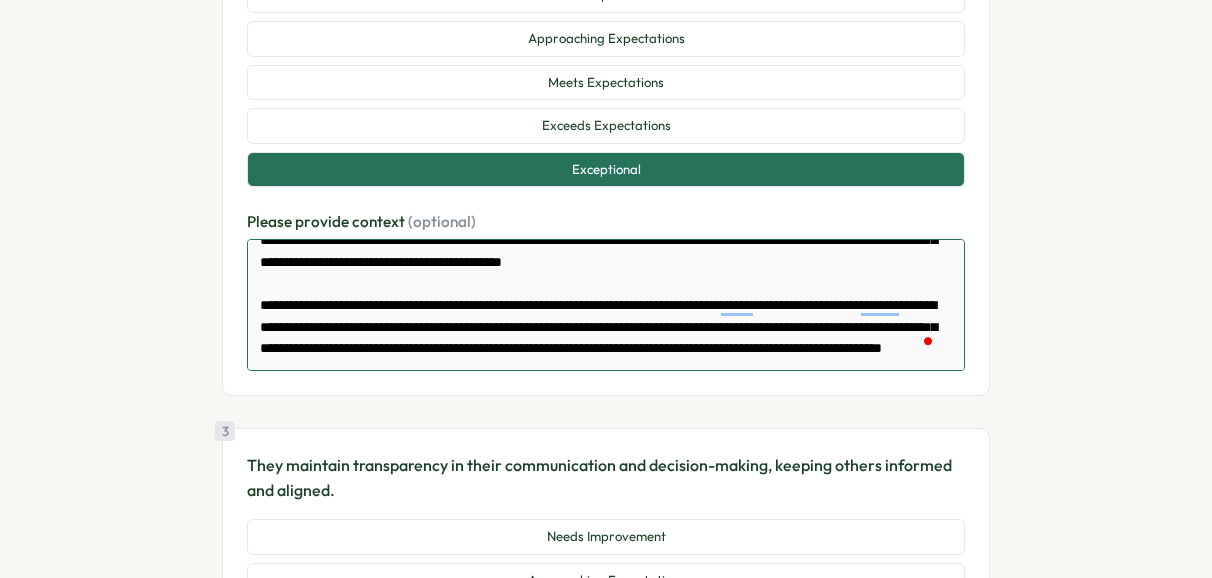 type on "**********" 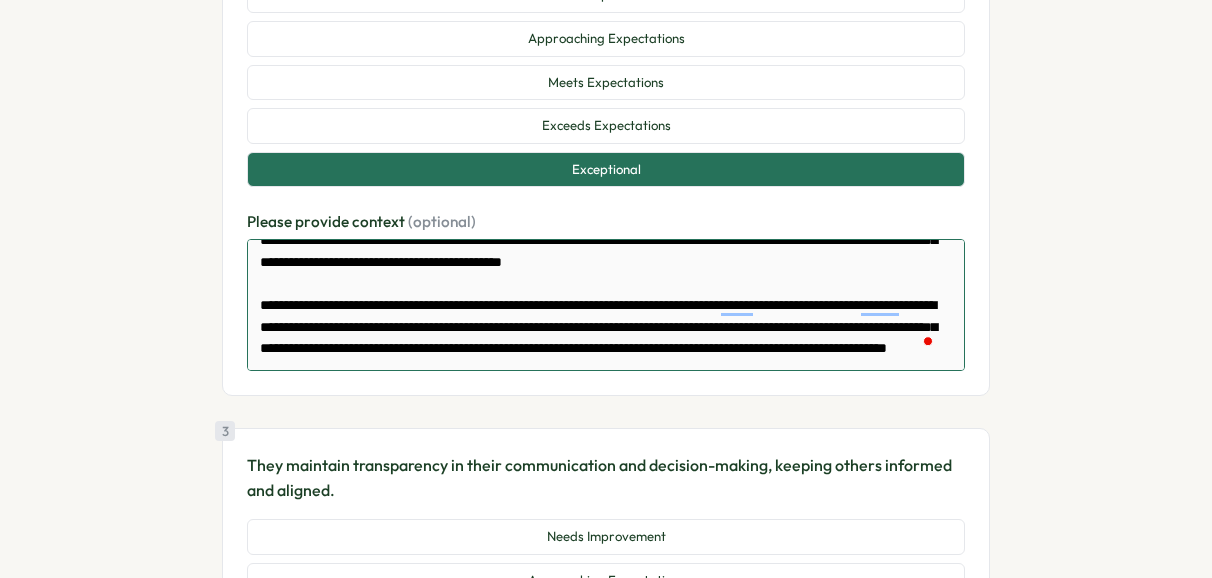 type on "*" 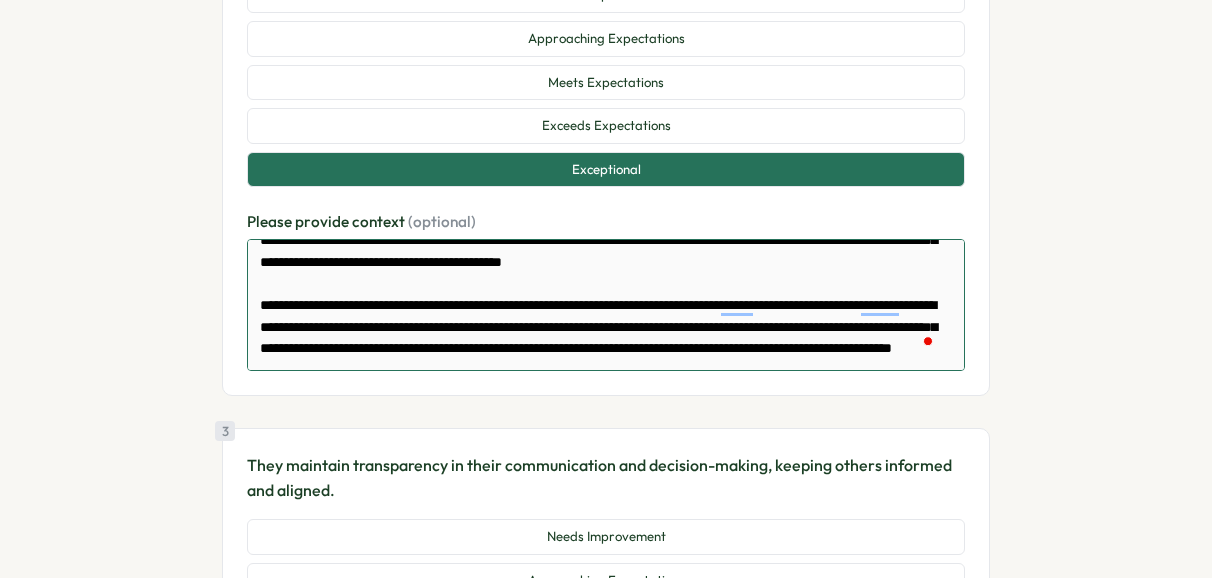type on "*" 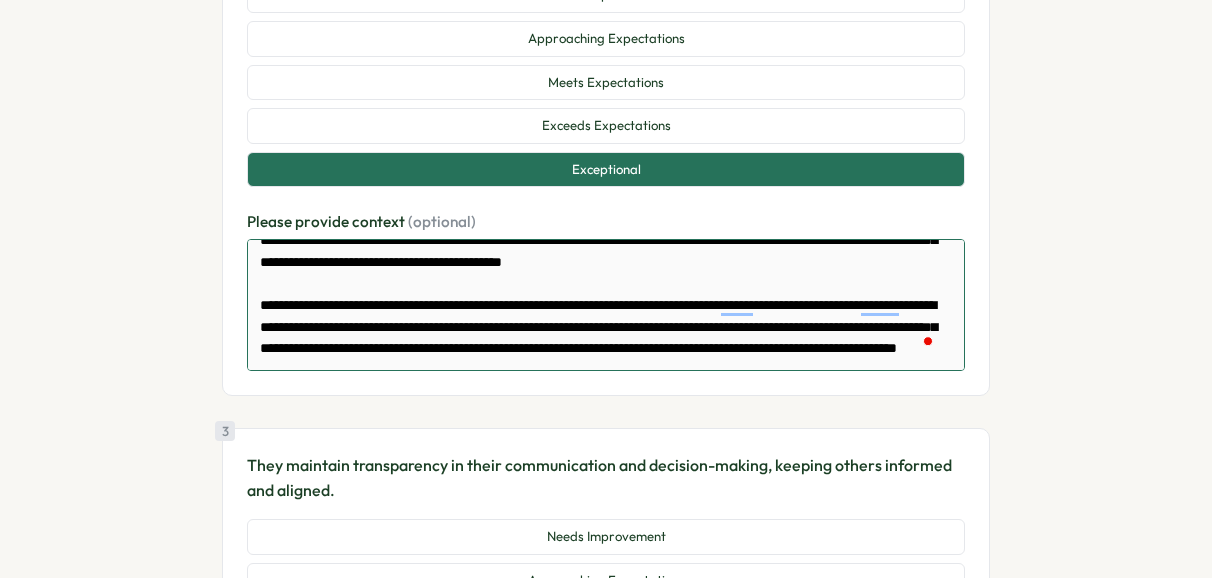 type on "**********" 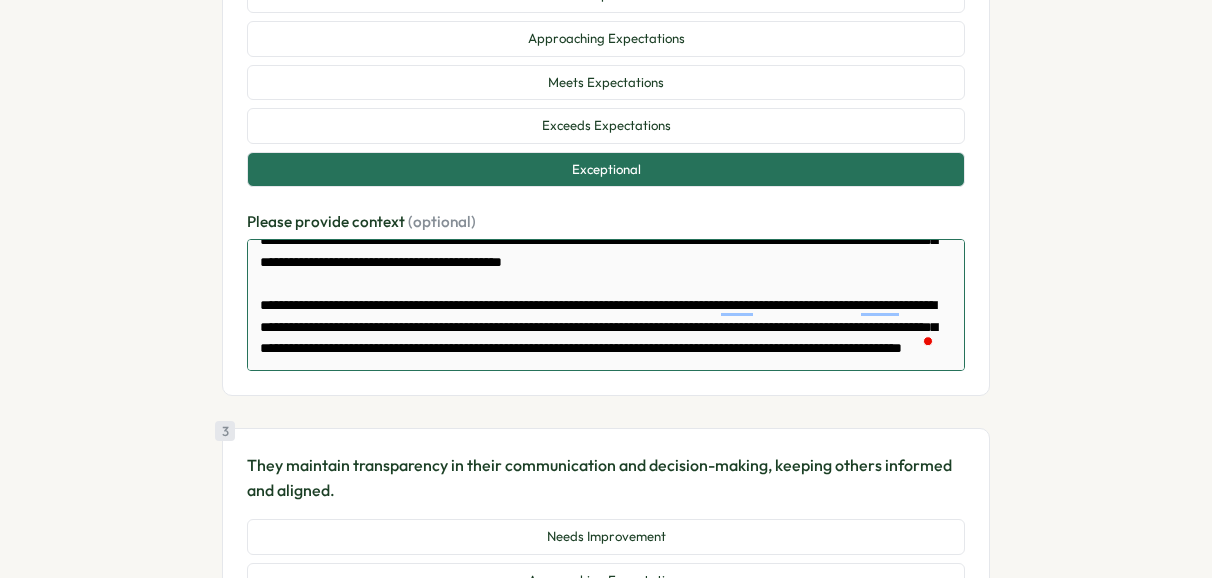 type on "**********" 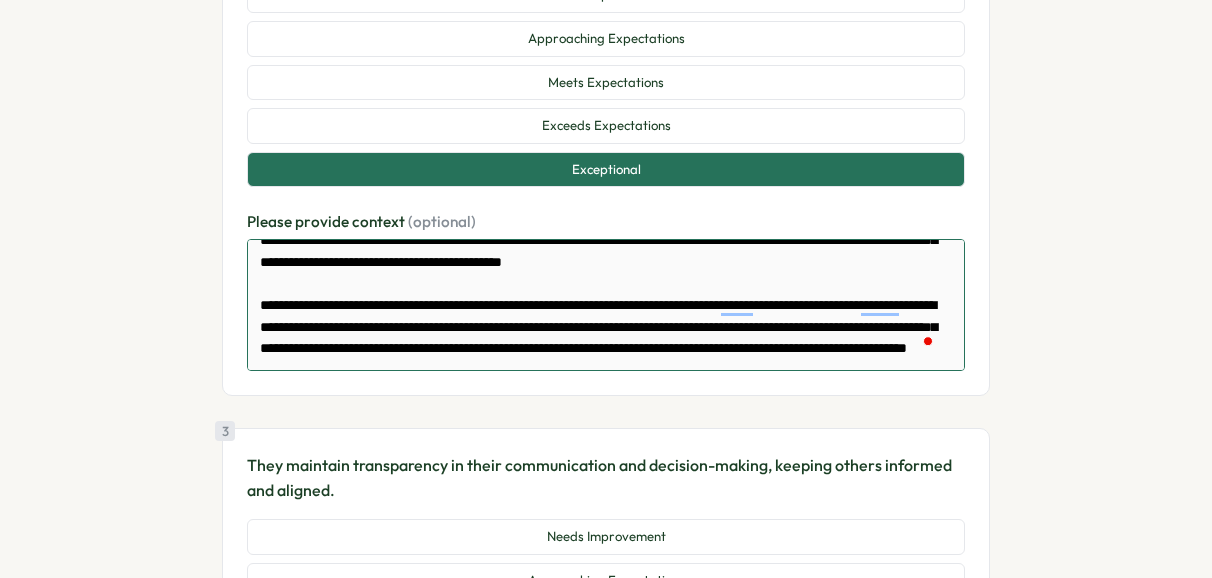 type on "**********" 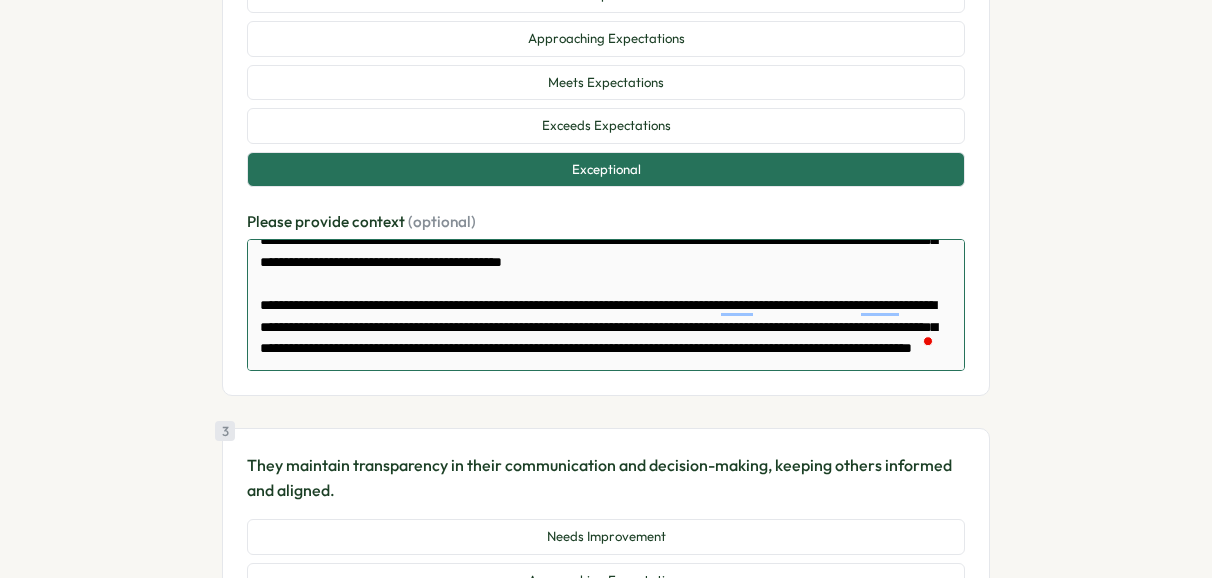 type on "**********" 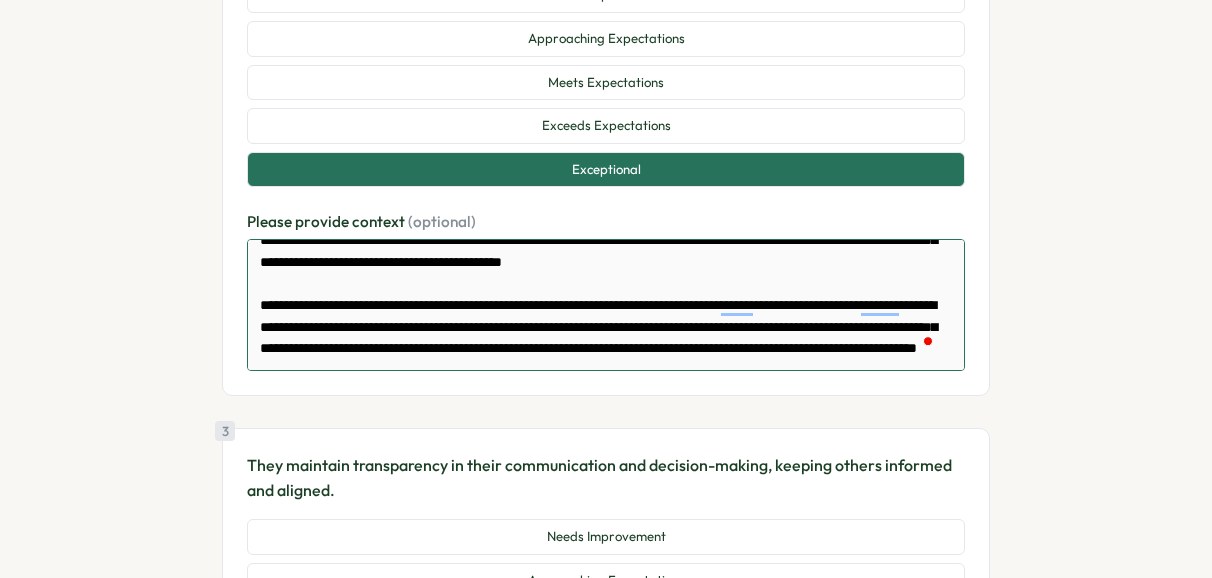 type on "**********" 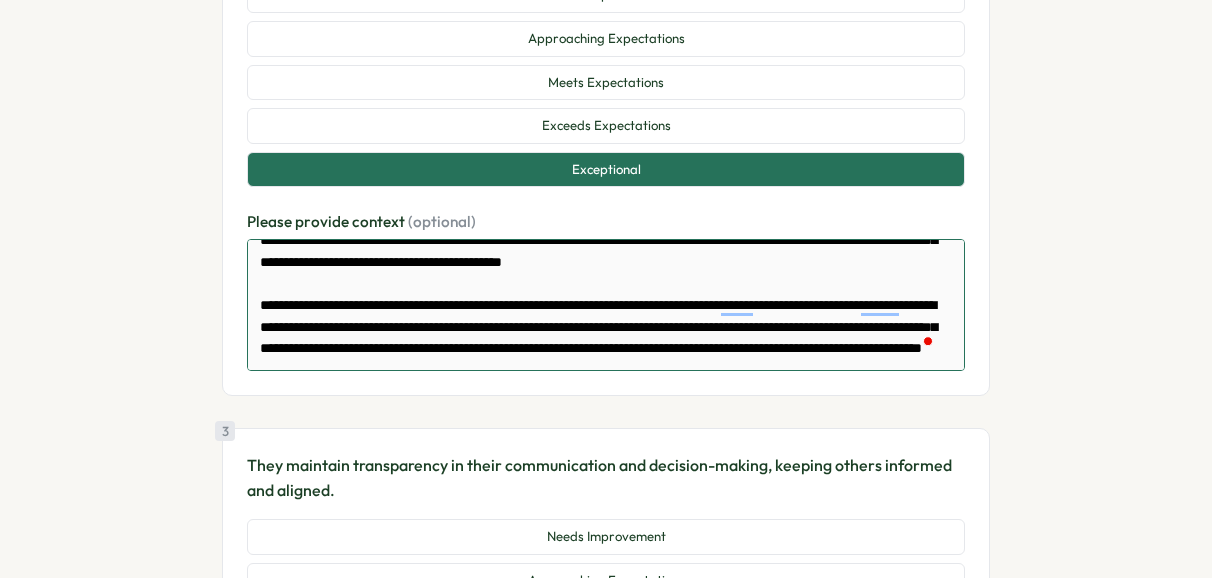 type on "**********" 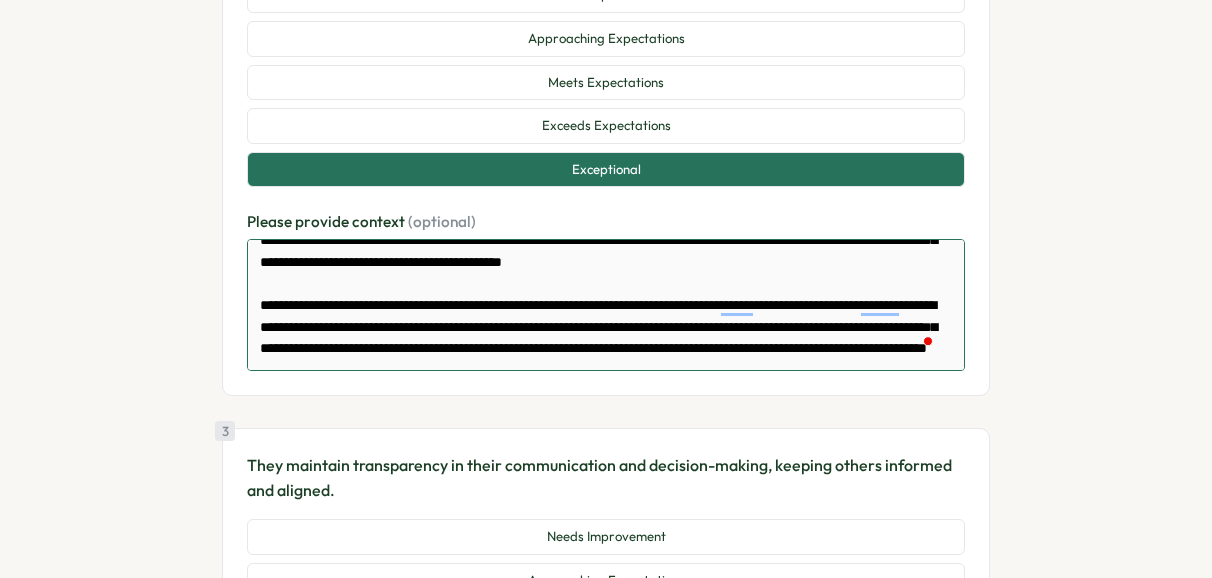type on "**********" 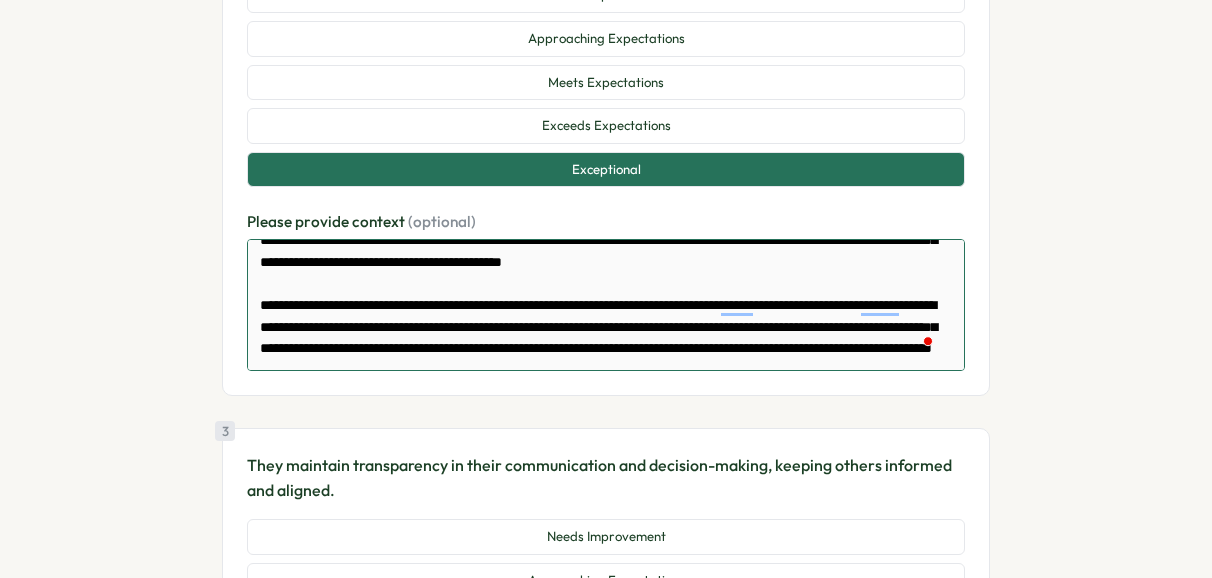 type on "**********" 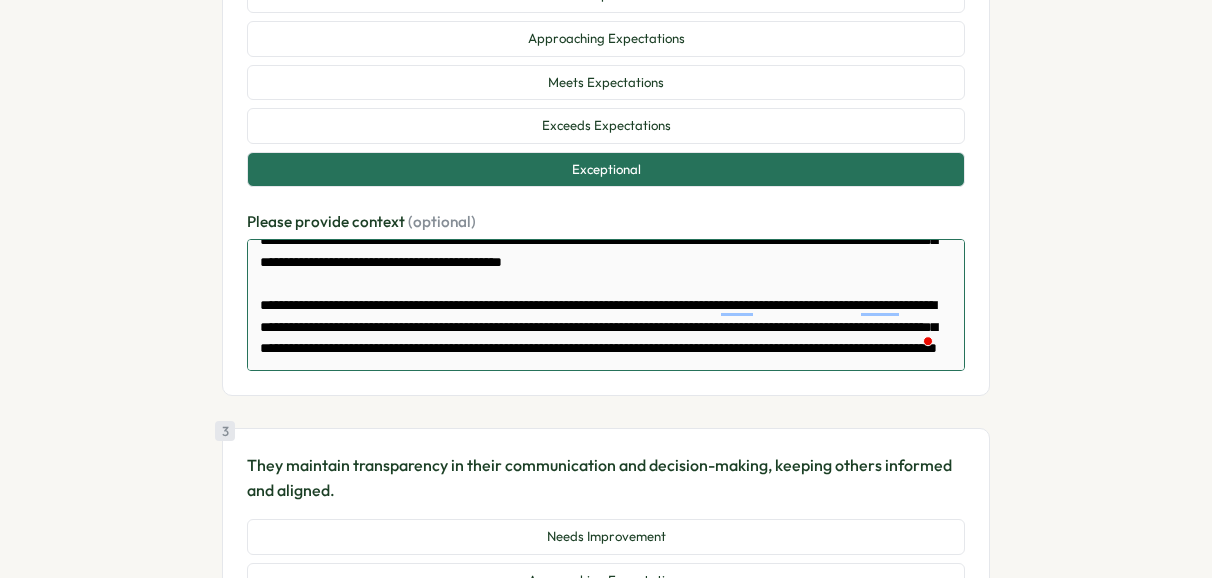 type on "**********" 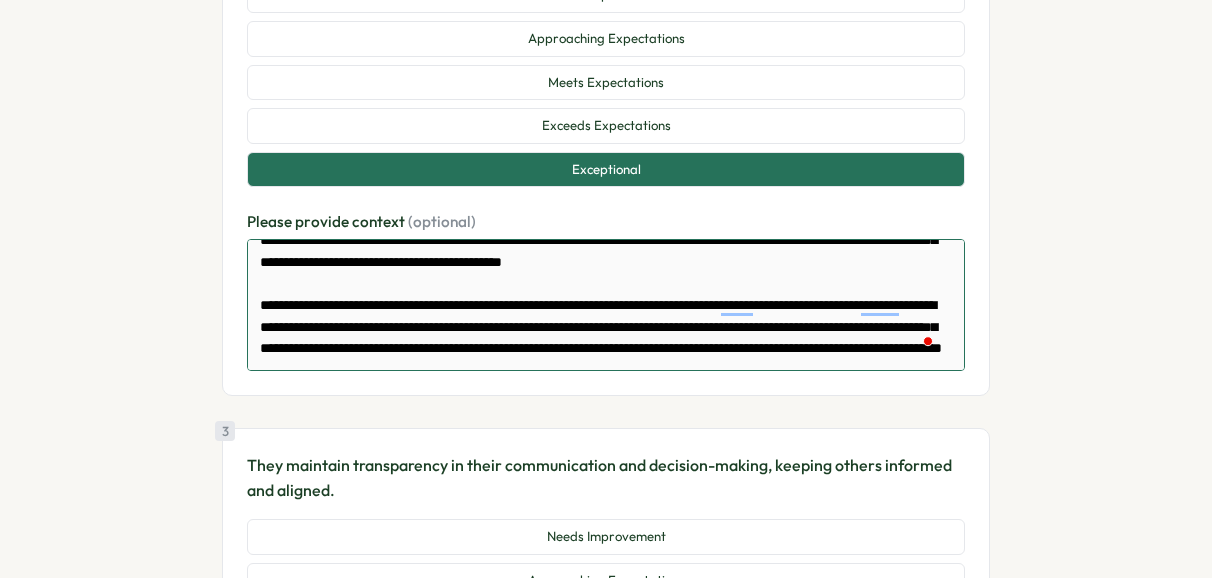 type on "**********" 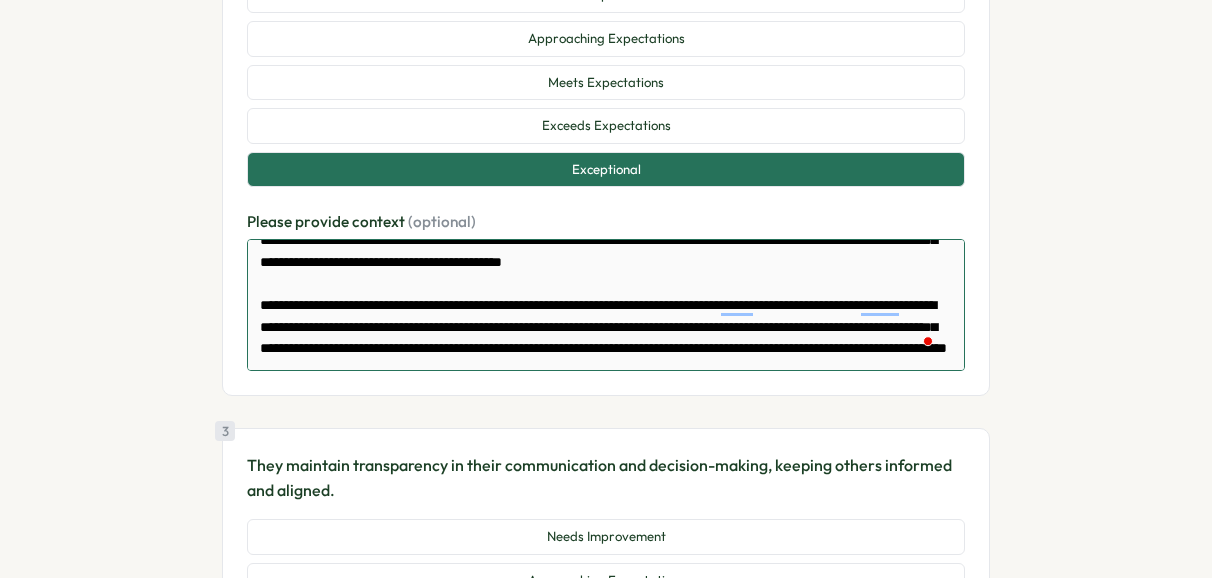 type on "**********" 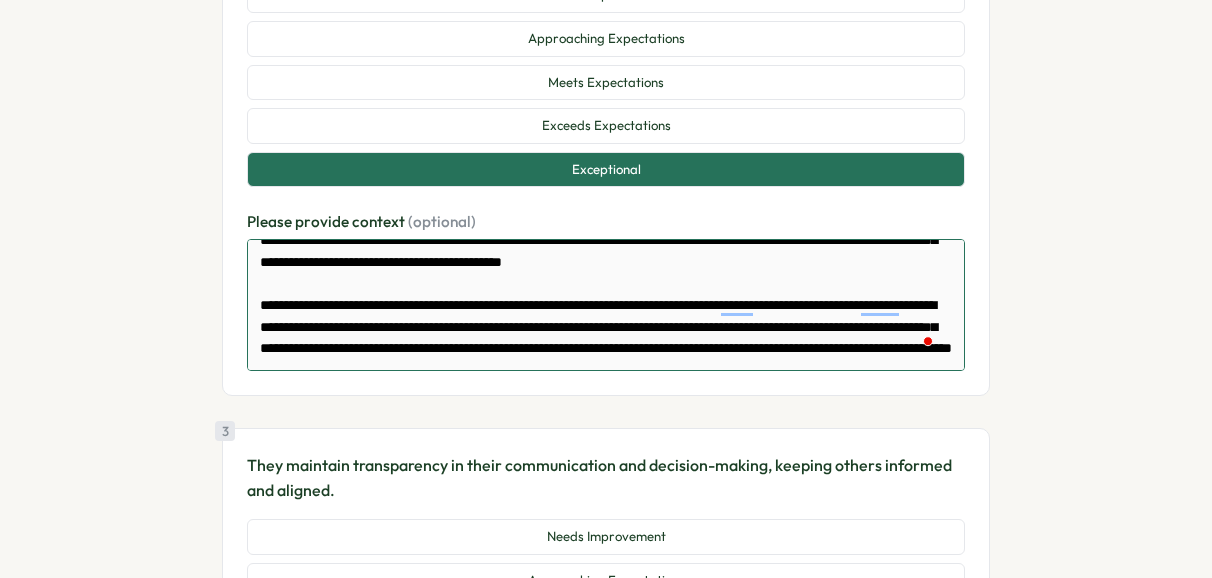 type on "**********" 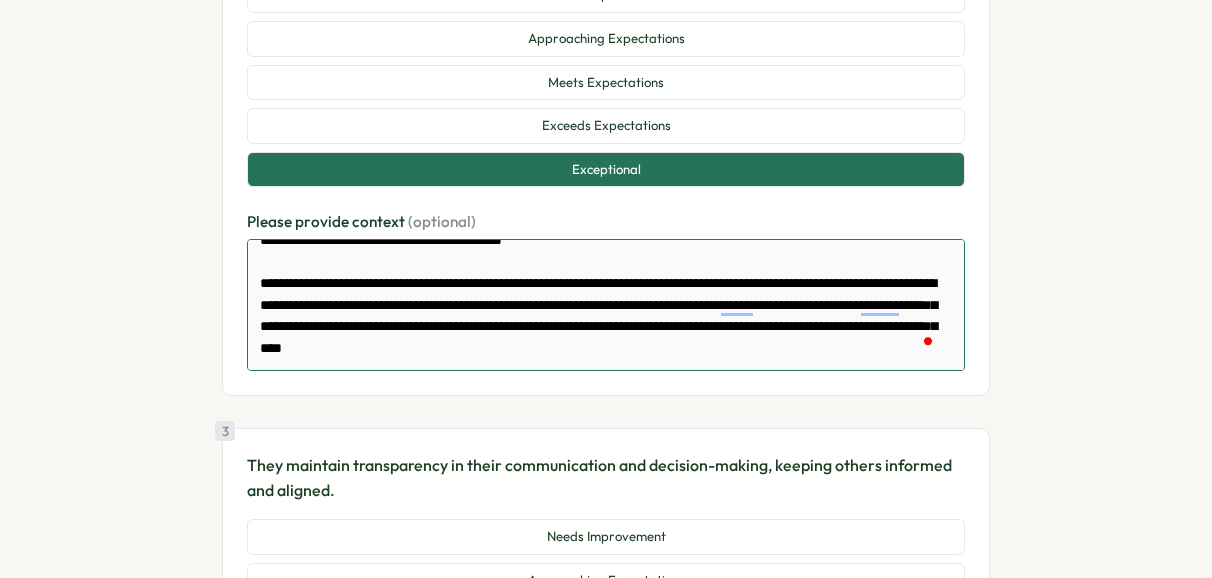 type on "**********" 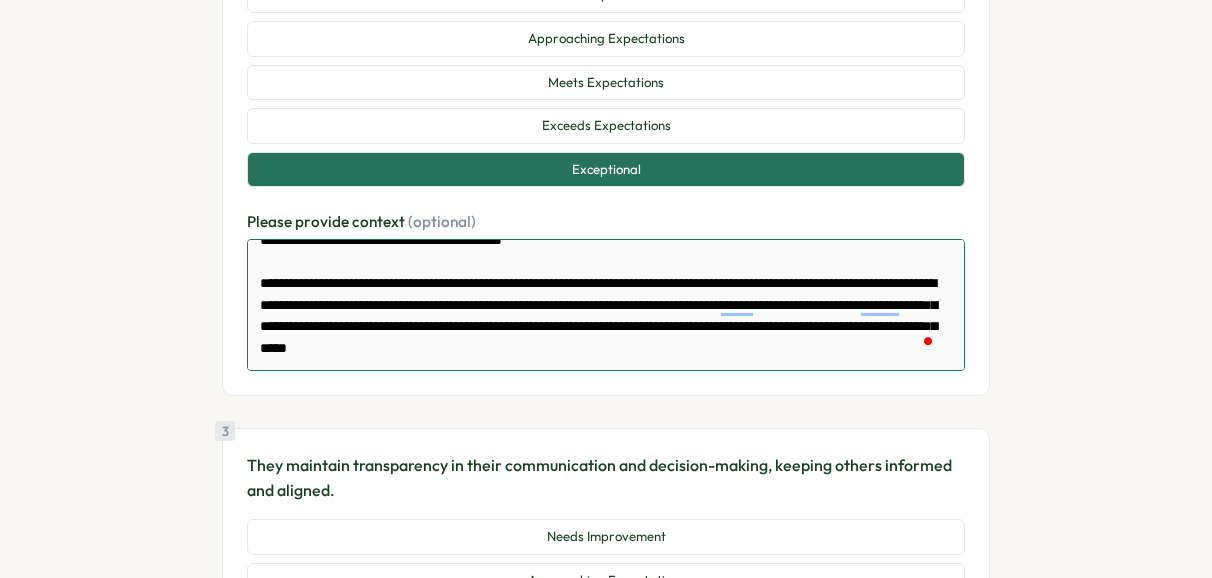 type on "**********" 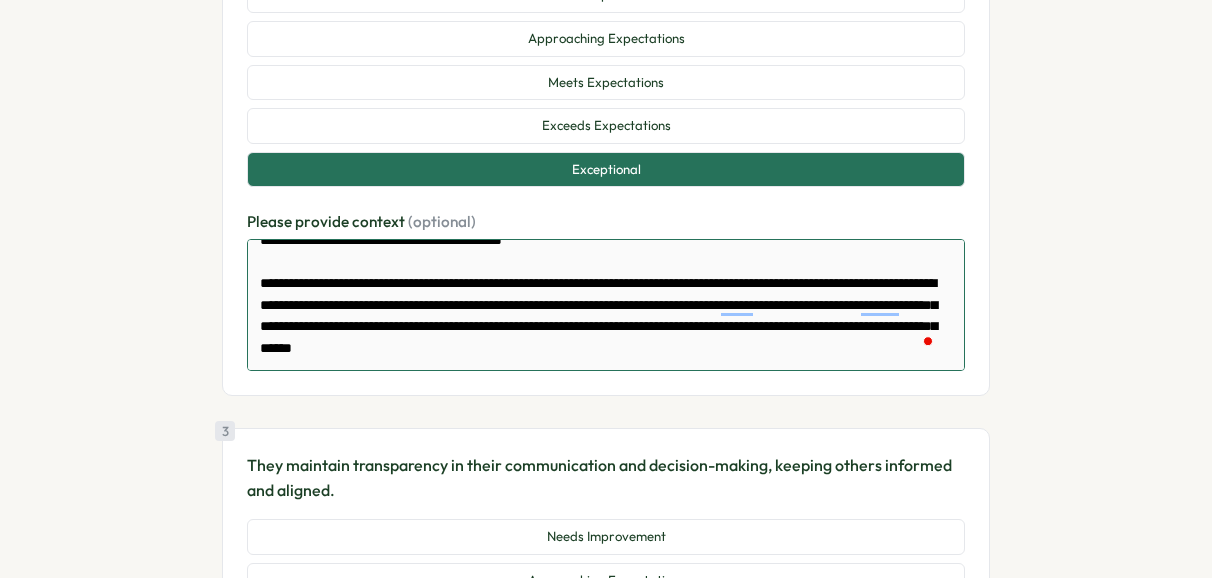 type on "**********" 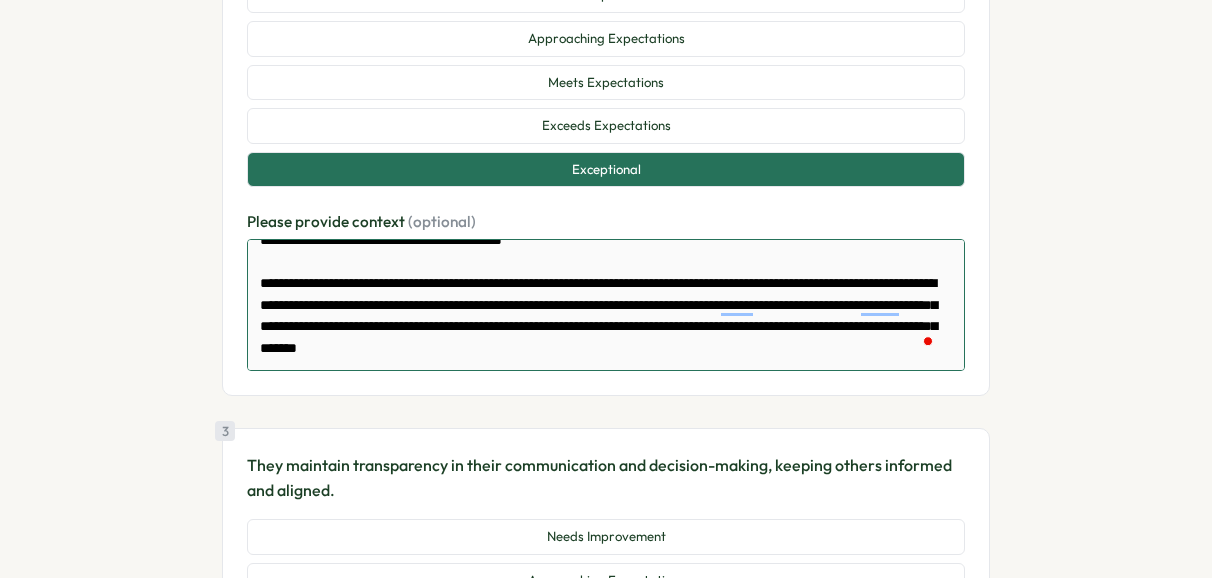 type on "**********" 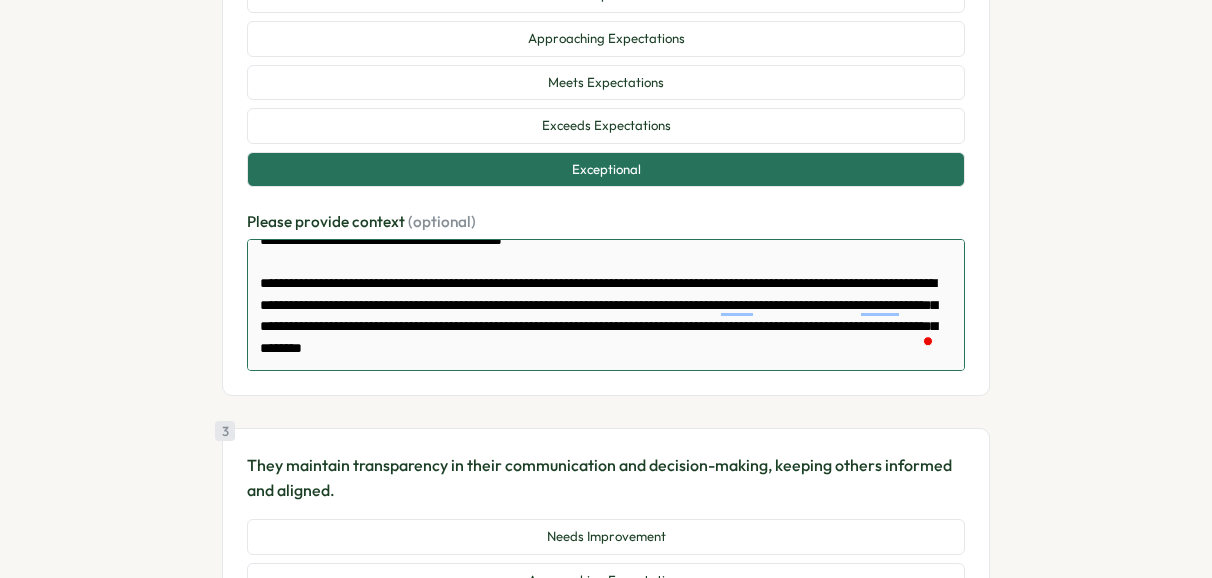 type on "**********" 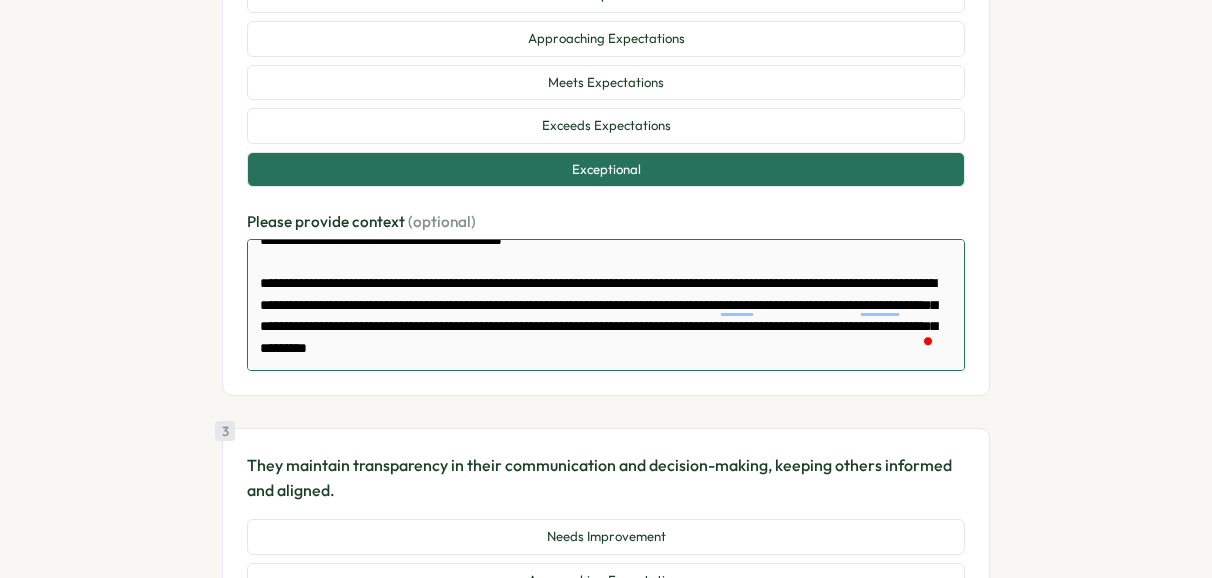 type on "**********" 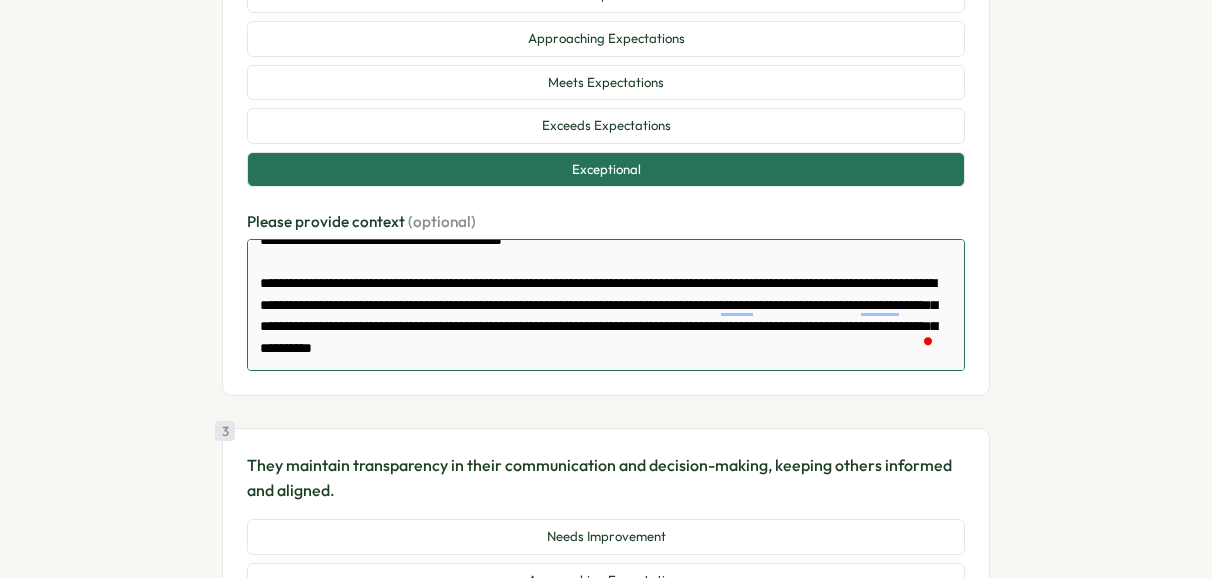 type on "**********" 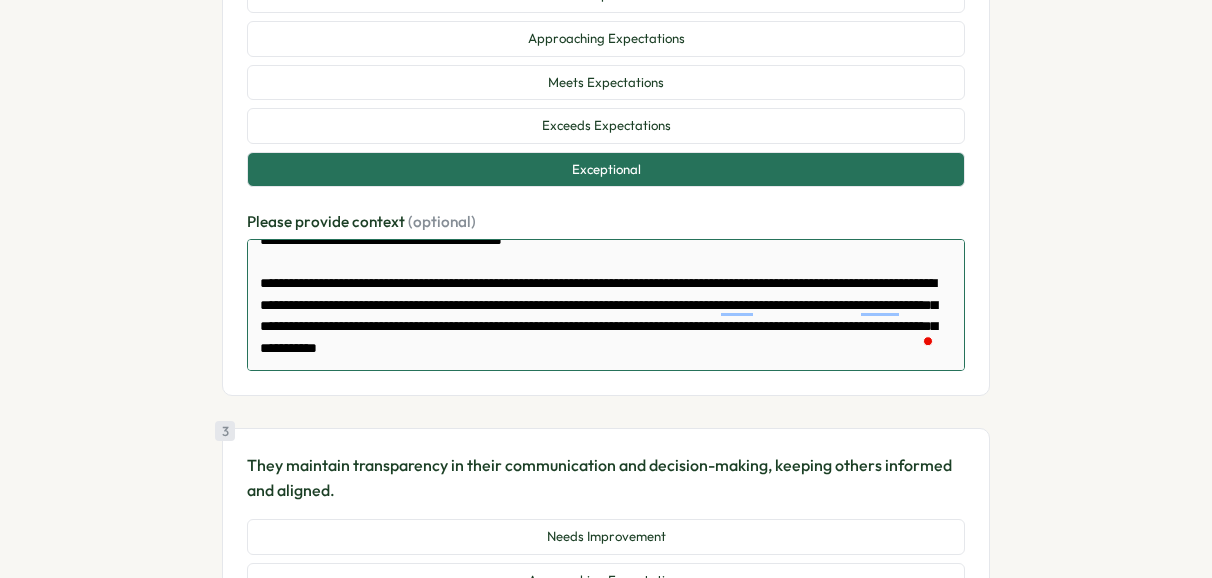 type on "**********" 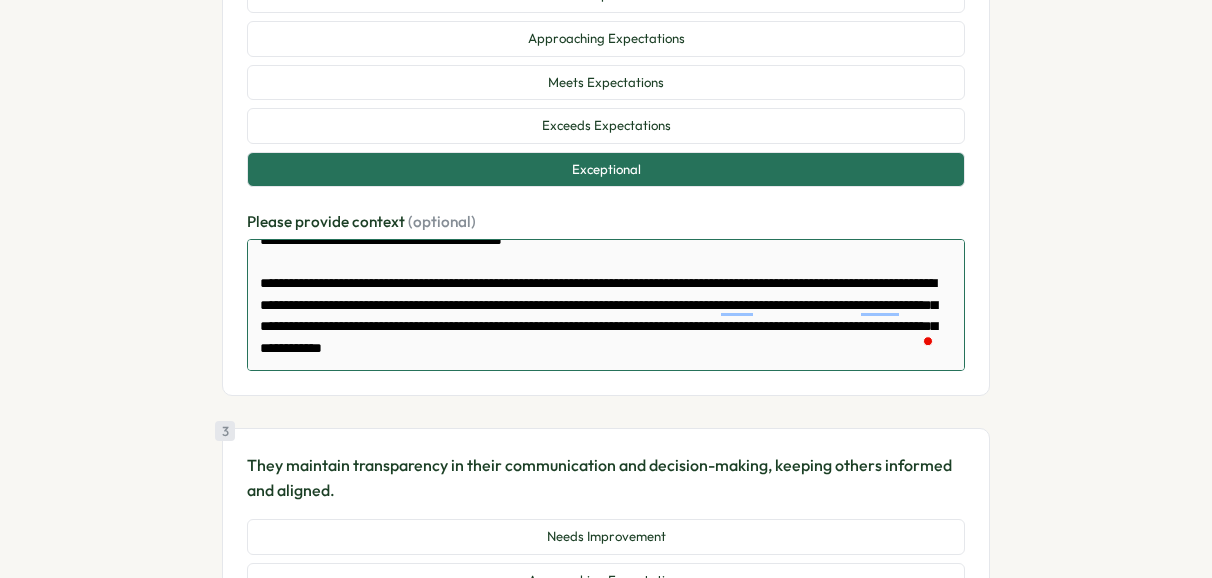 type on "**********" 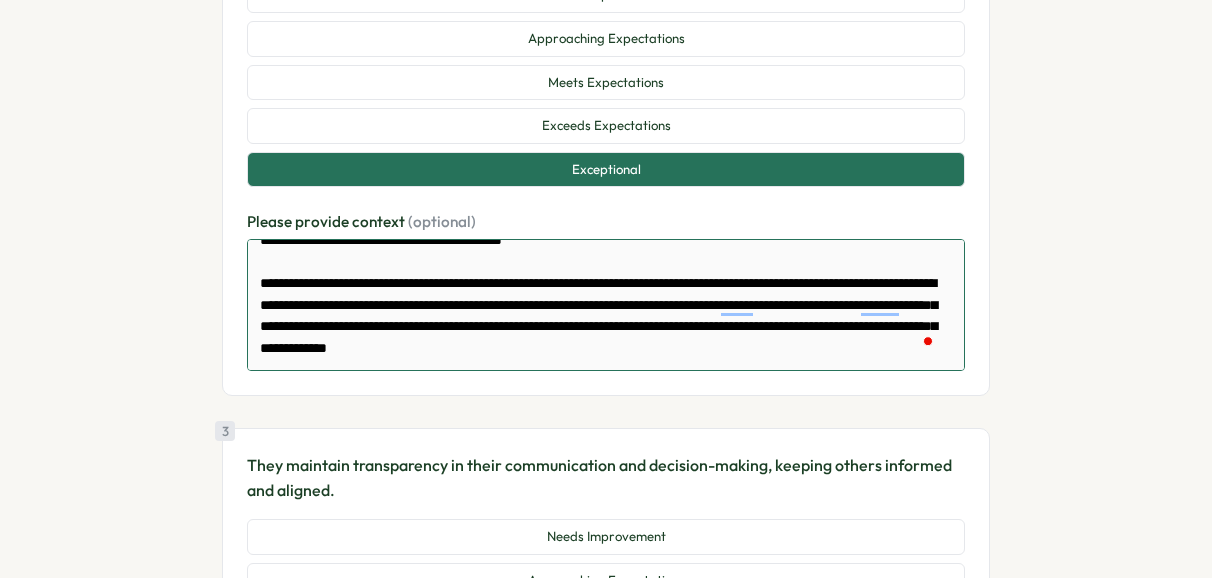 type on "**********" 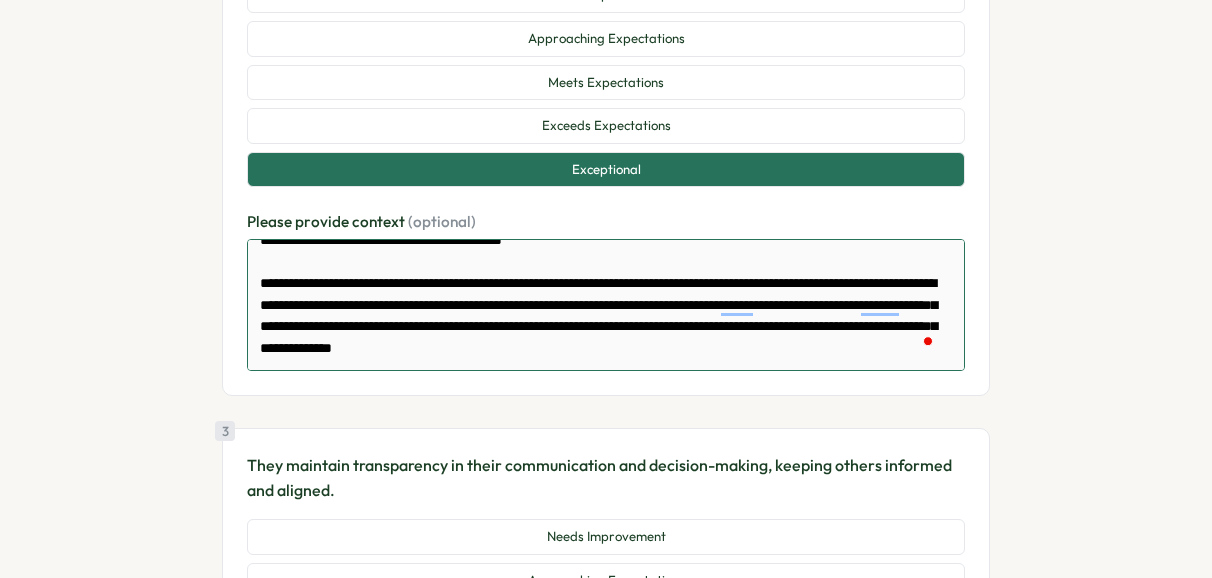 type on "**********" 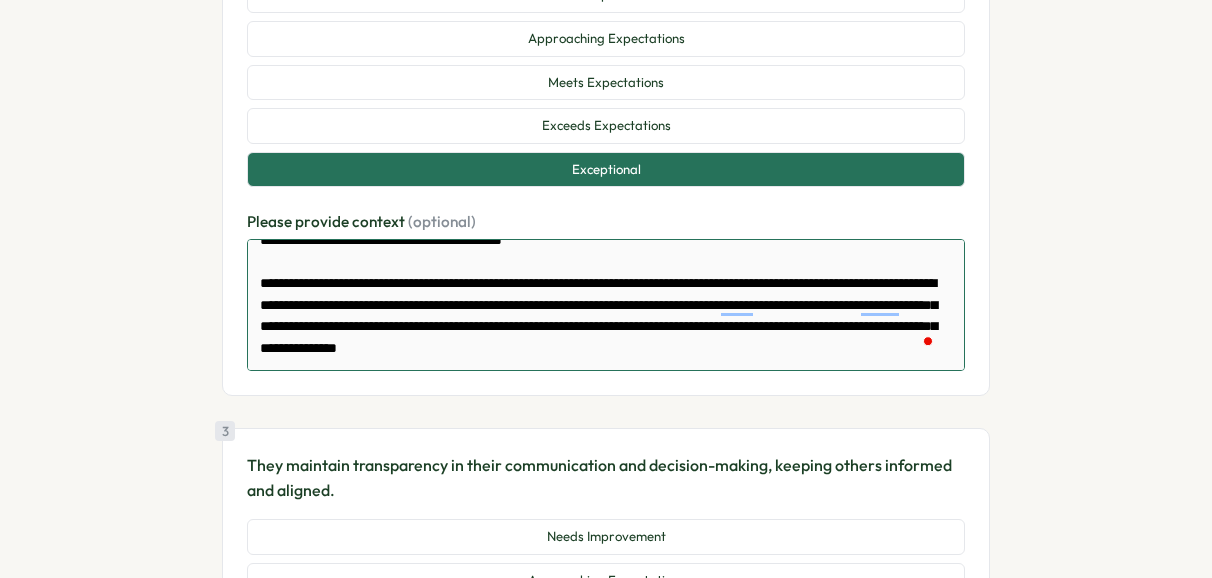 type on "**********" 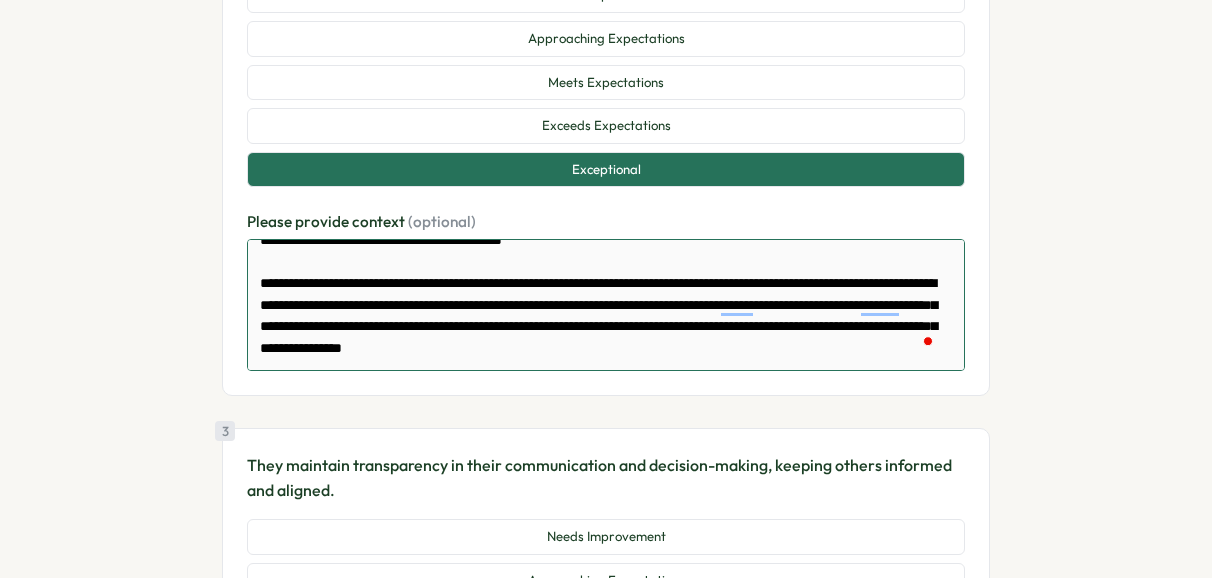type on "**********" 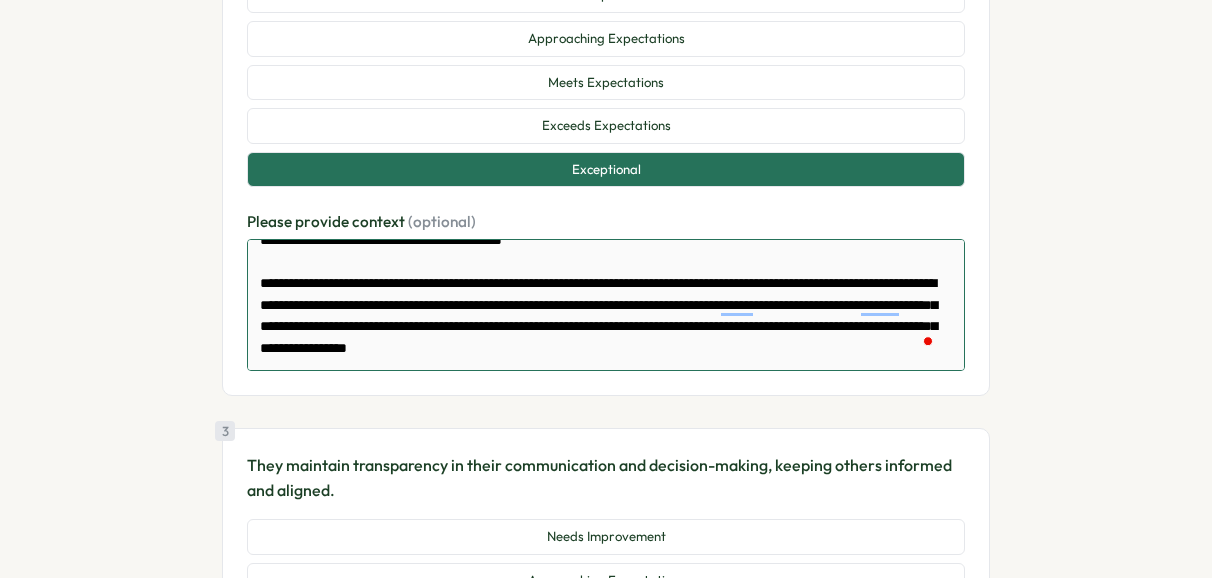 type on "**********" 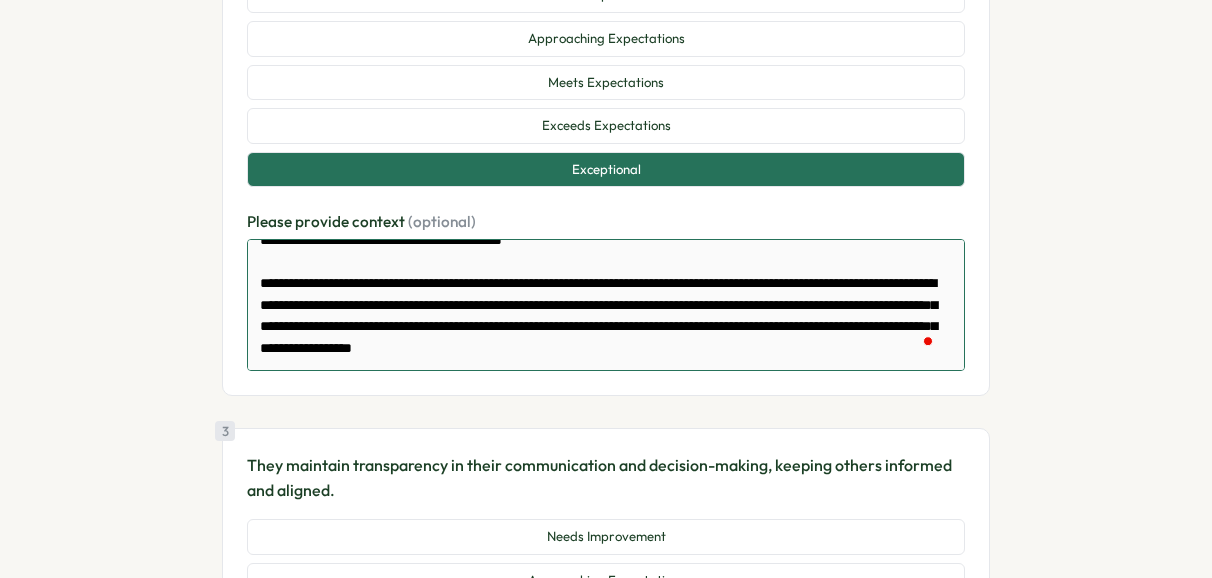type on "**********" 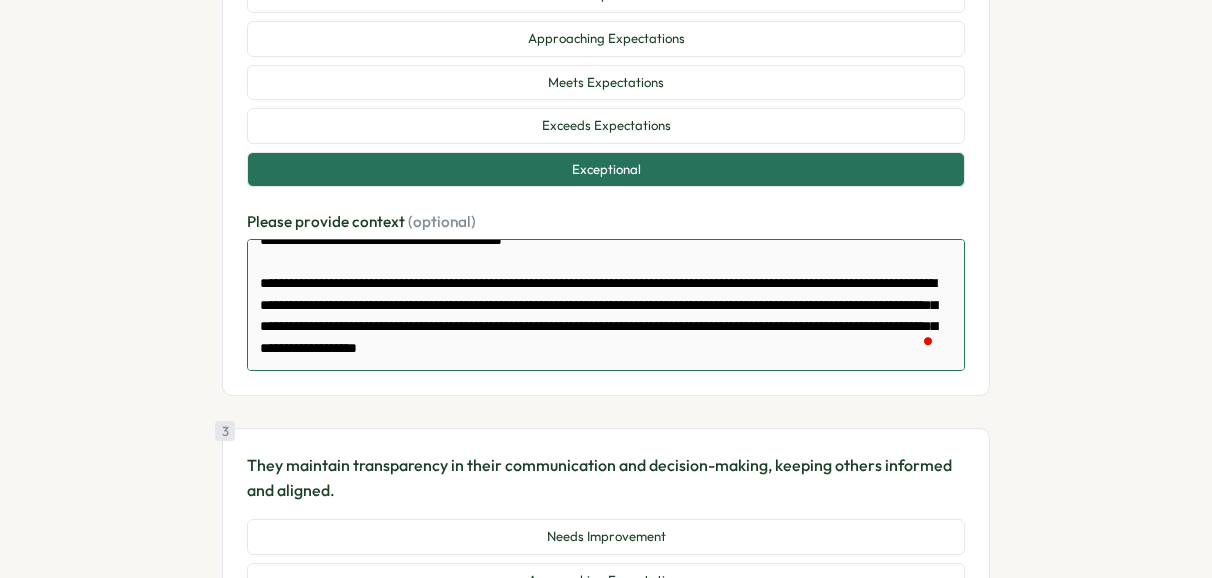 type on "**********" 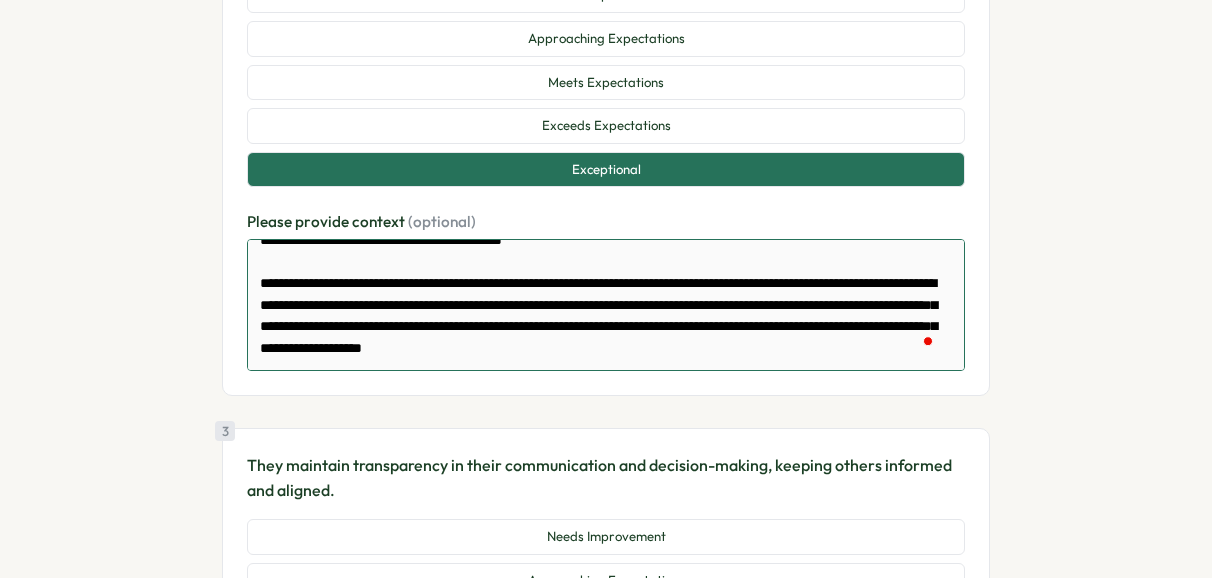 type on "**********" 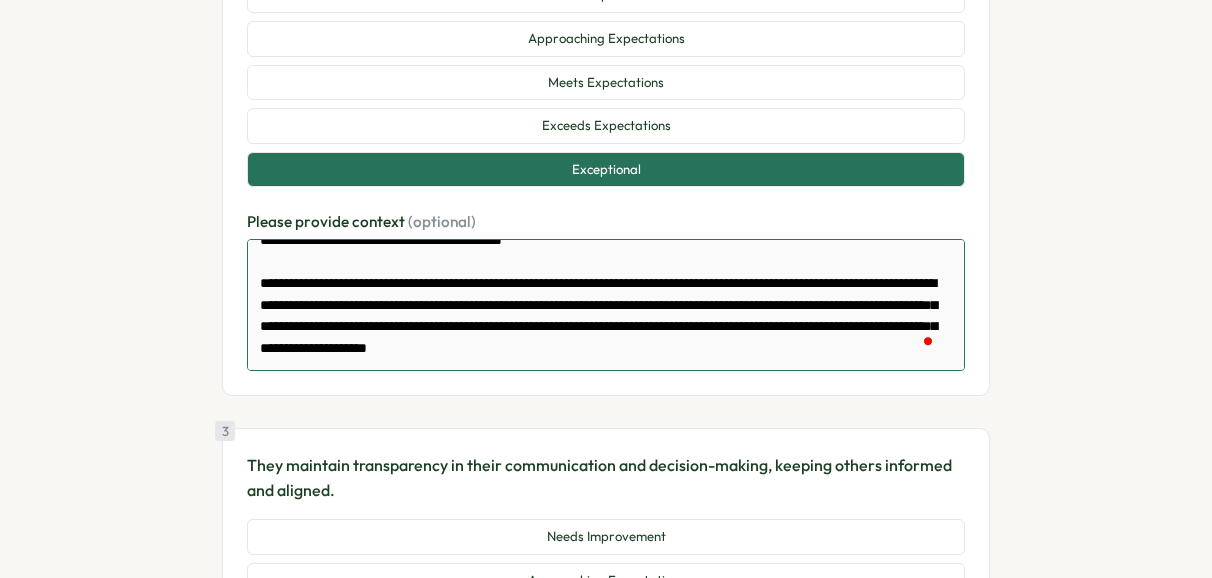 type on "**********" 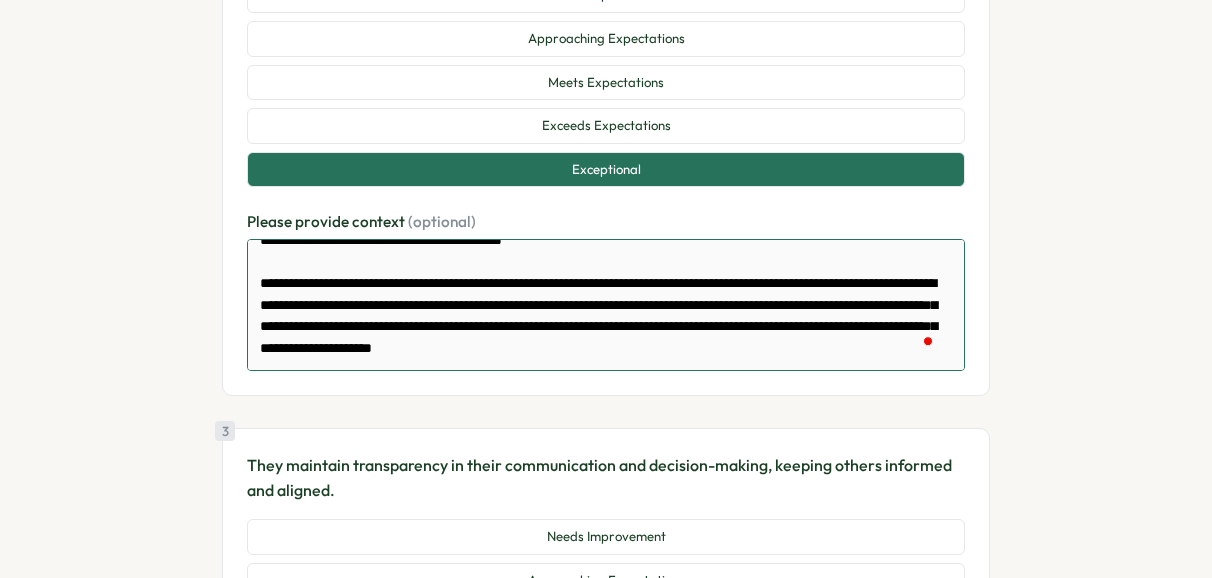 type on "**********" 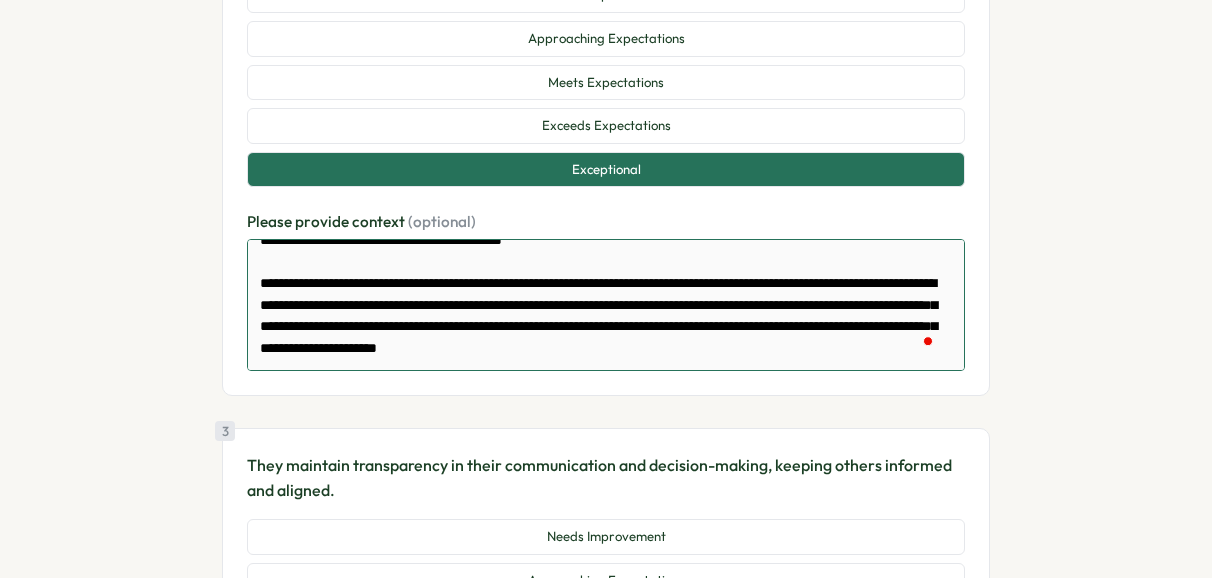 type on "**********" 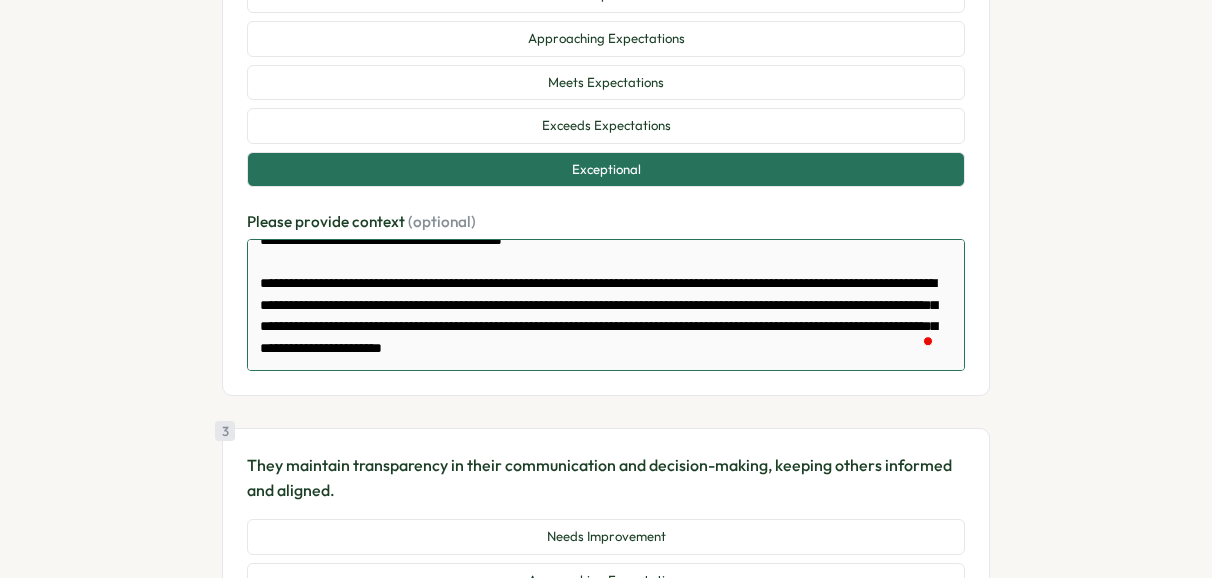 type on "**********" 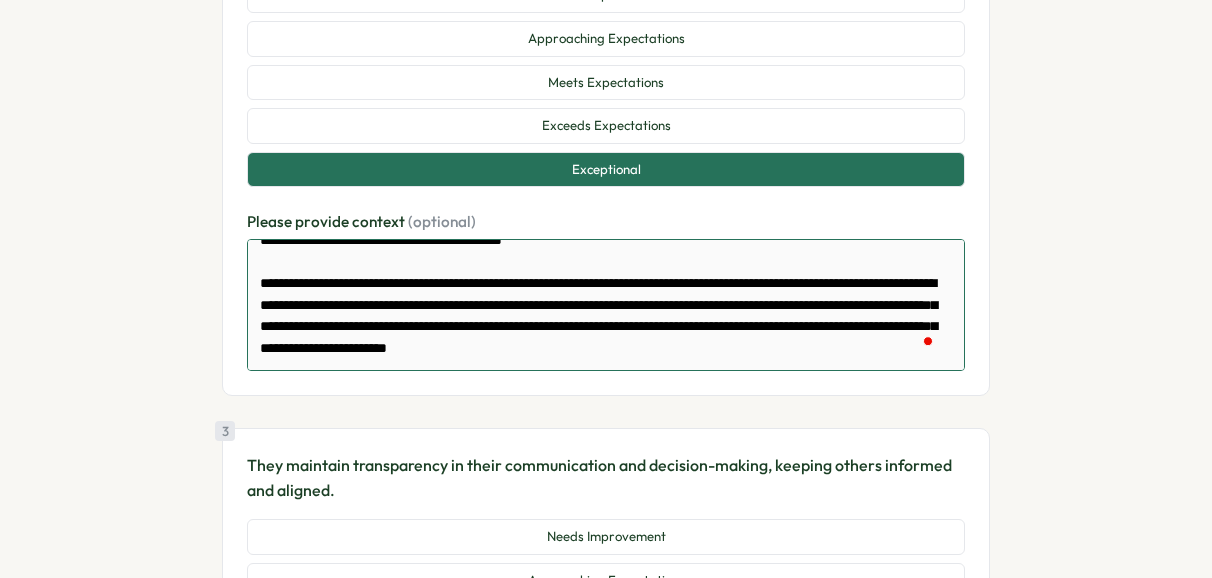 type on "**********" 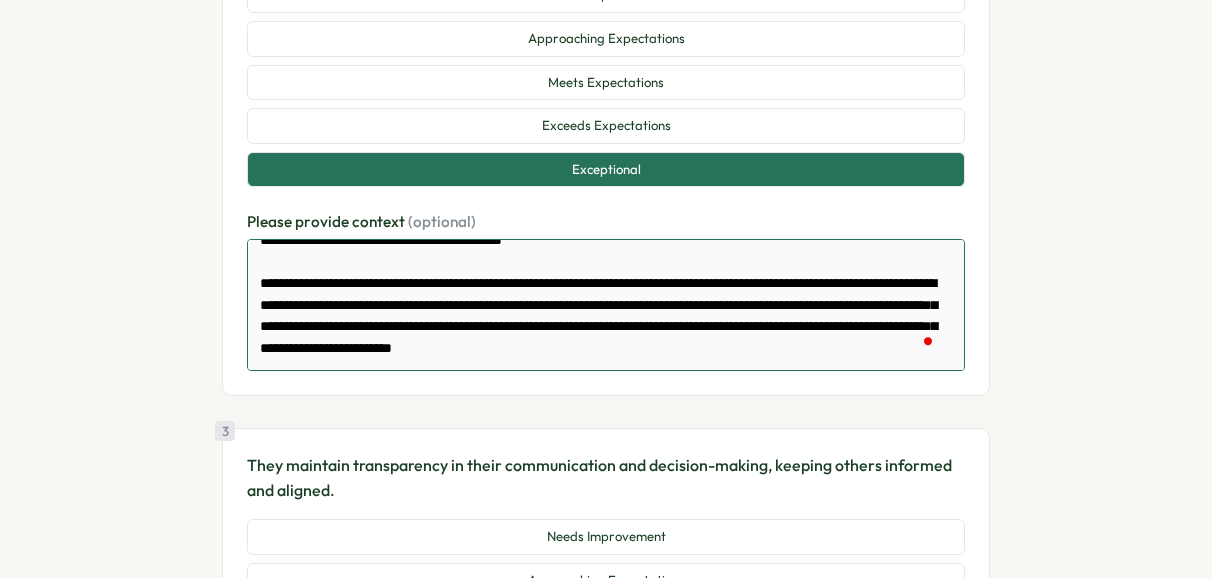 type on "**********" 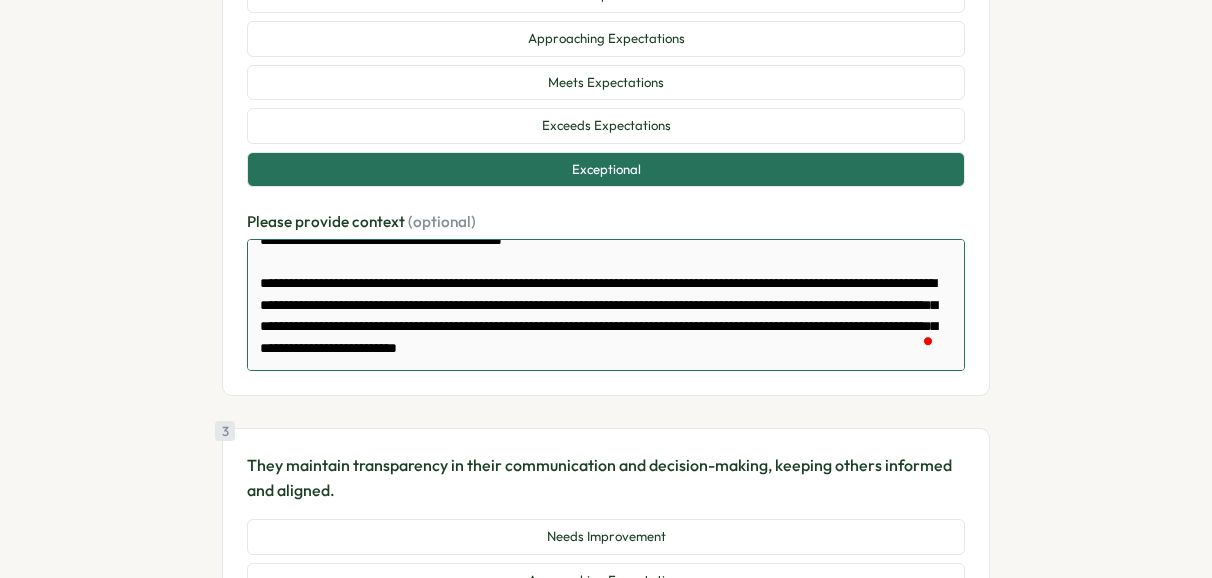 type on "**********" 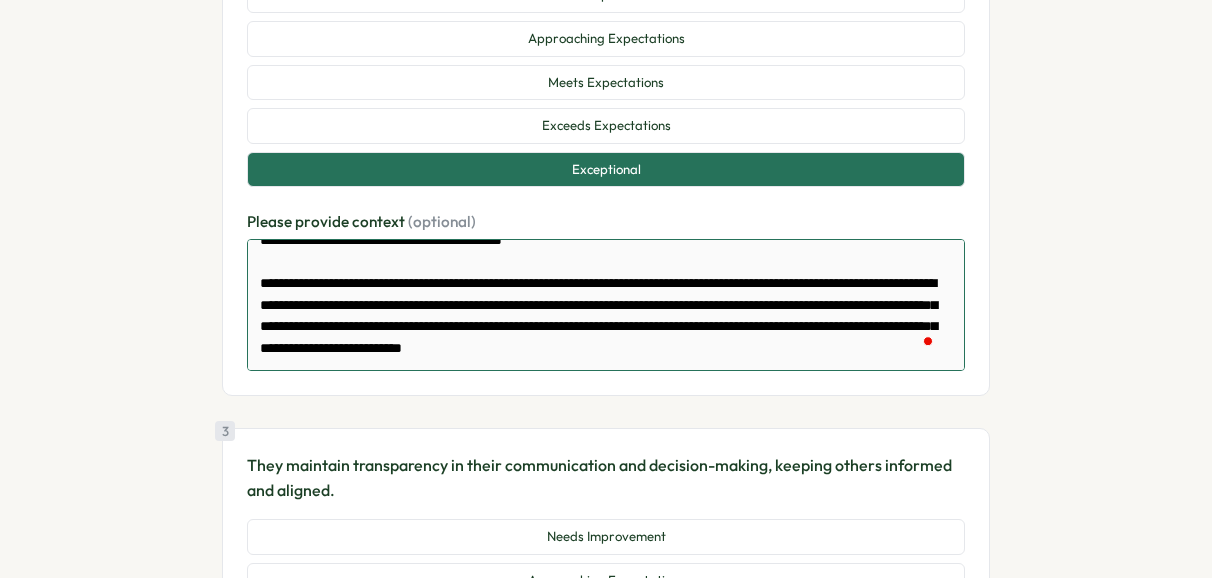 type on "**********" 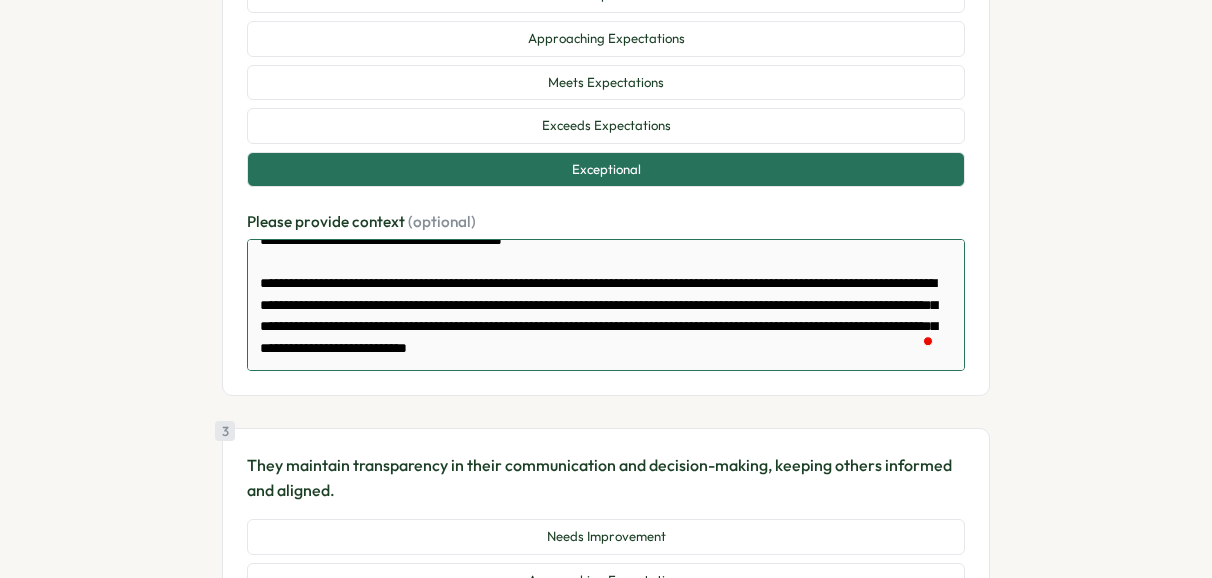 type on "**********" 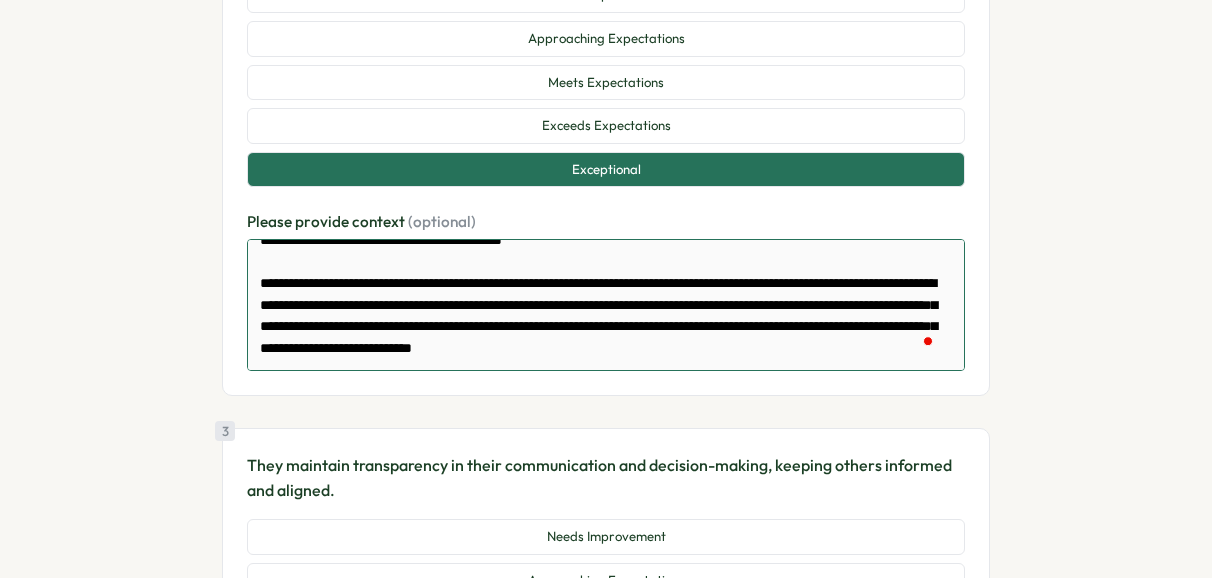 type on "**********" 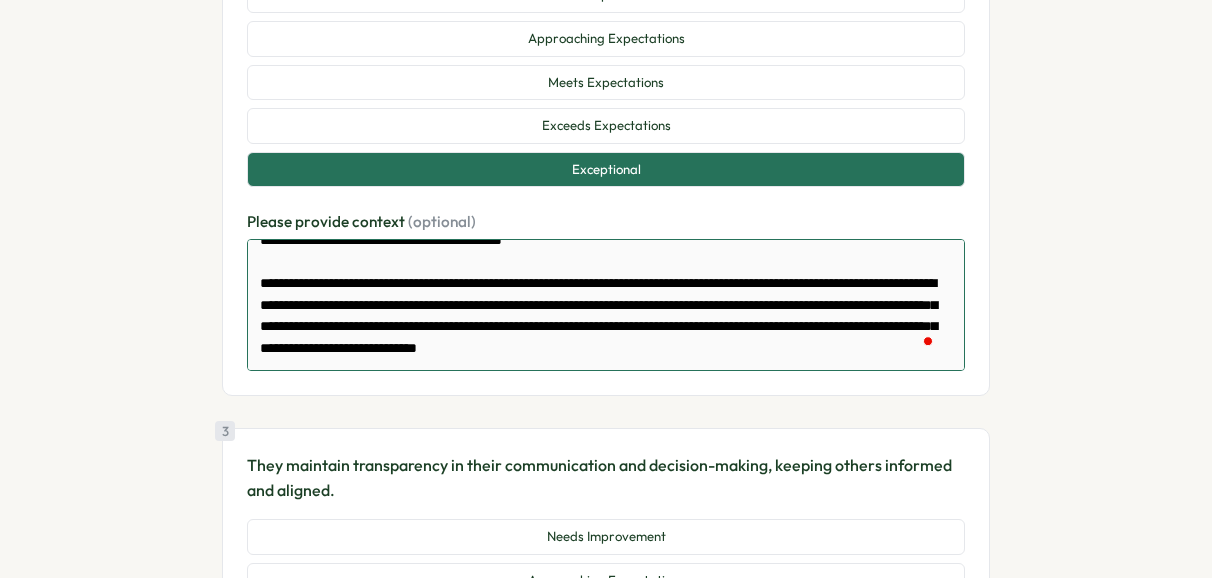 type on "**********" 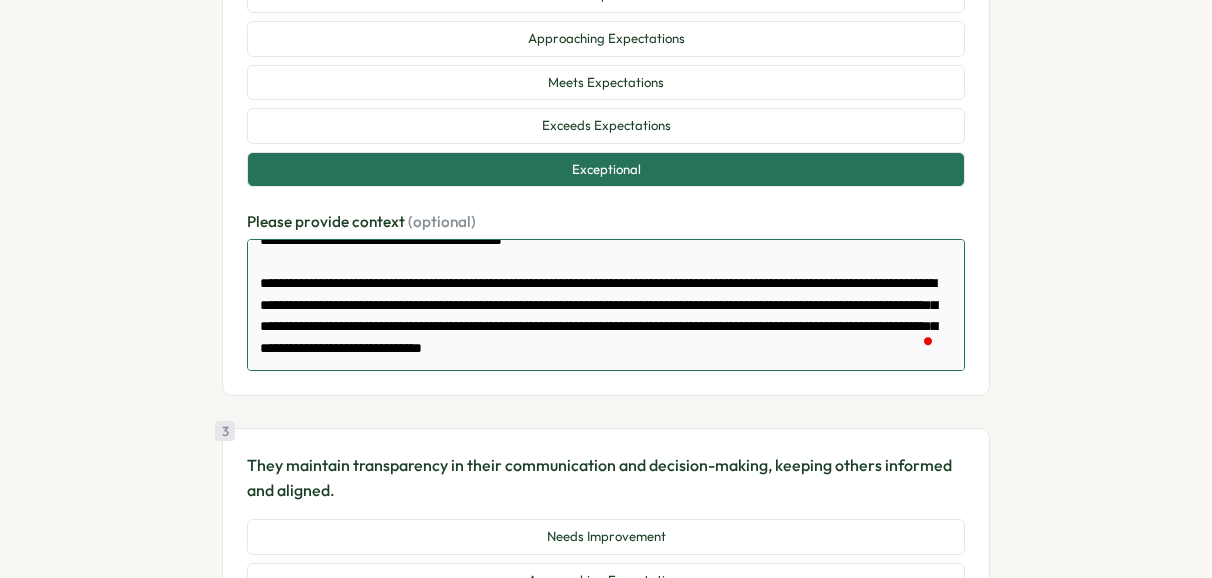 type on "**********" 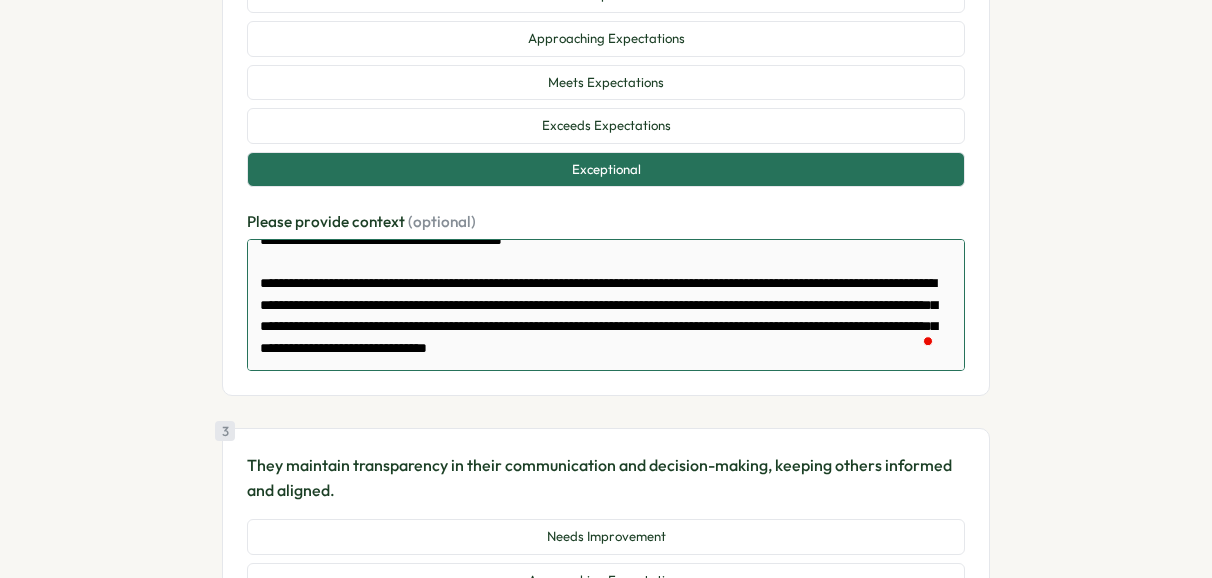 type on "**********" 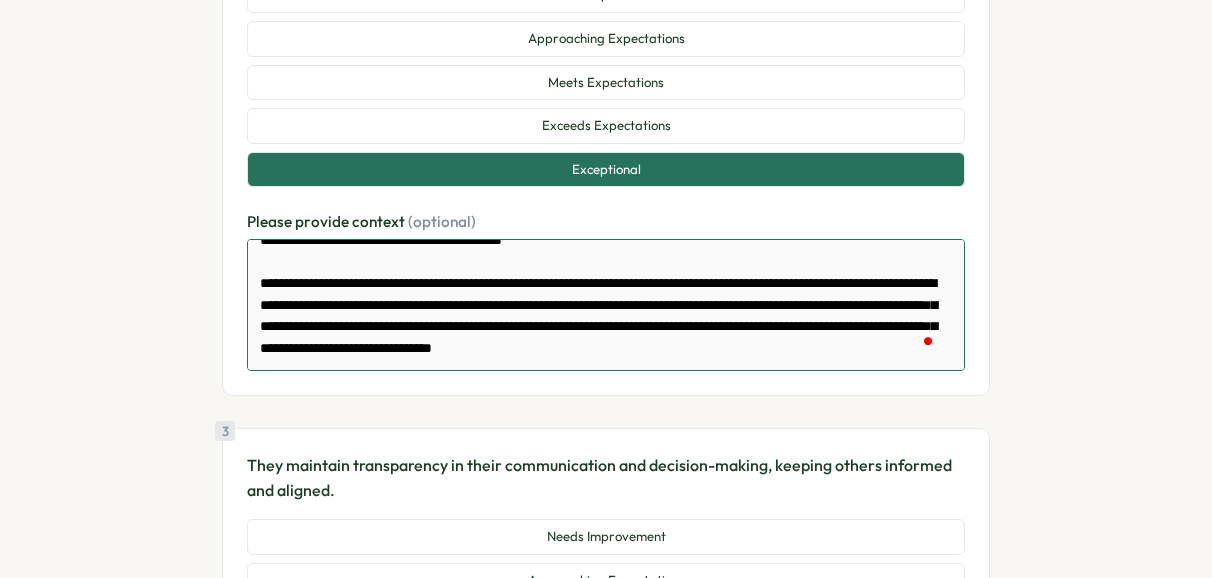 type on "**********" 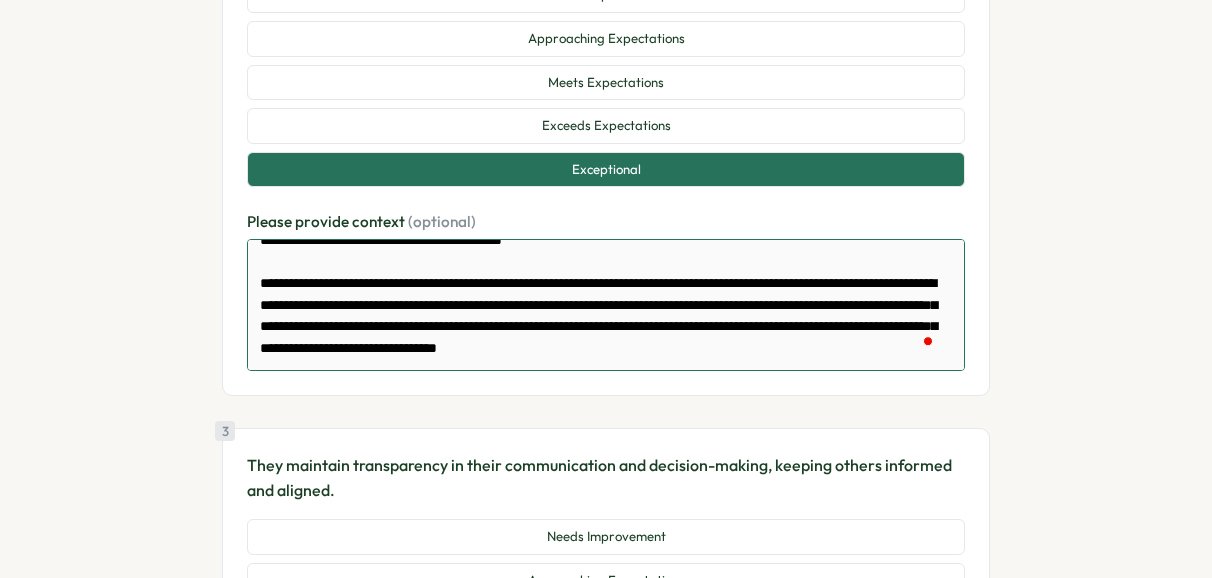 type on "**********" 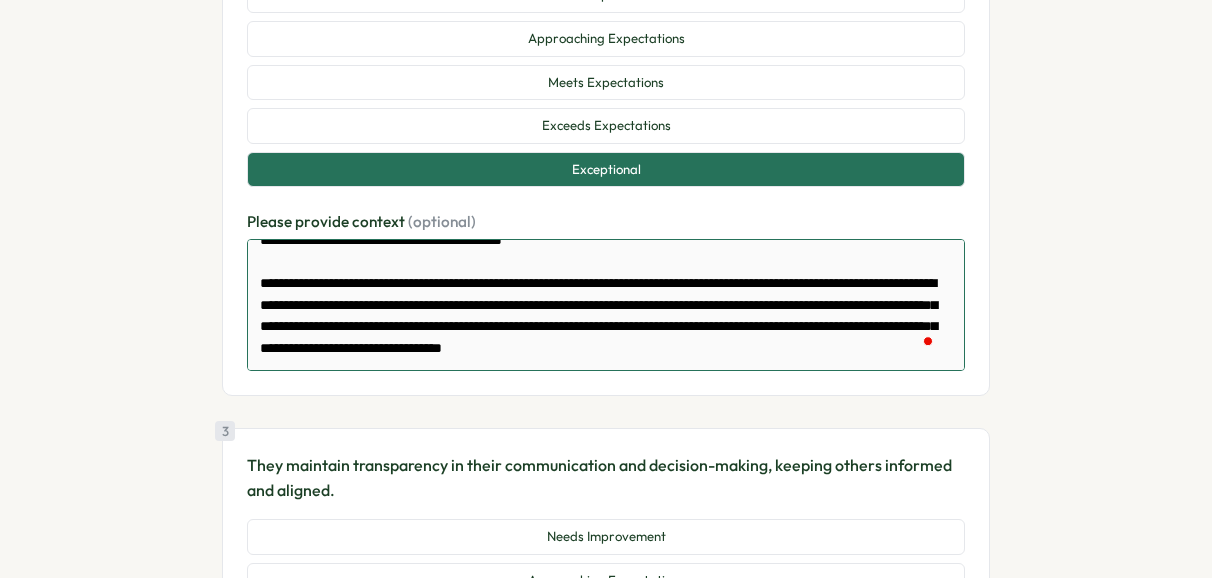 type on "**********" 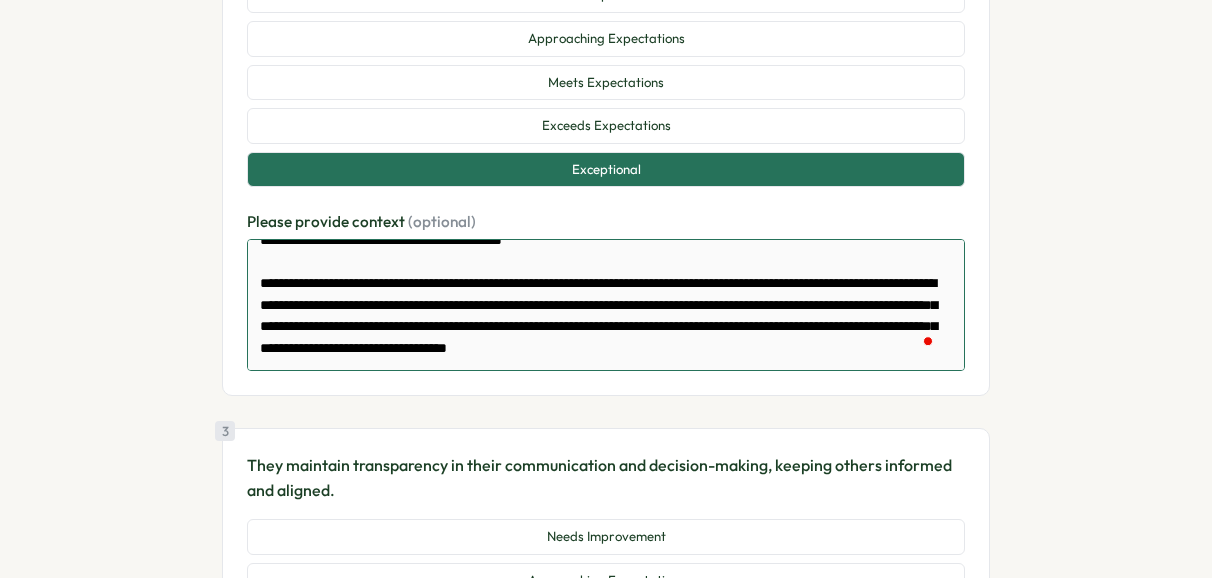 type on "**********" 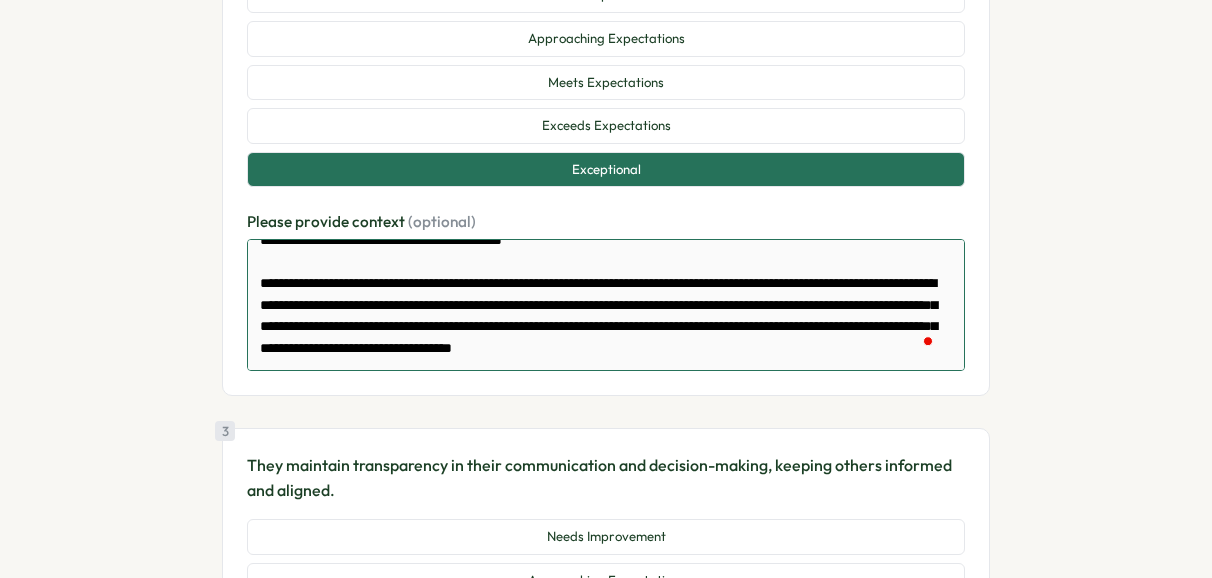 type on "**********" 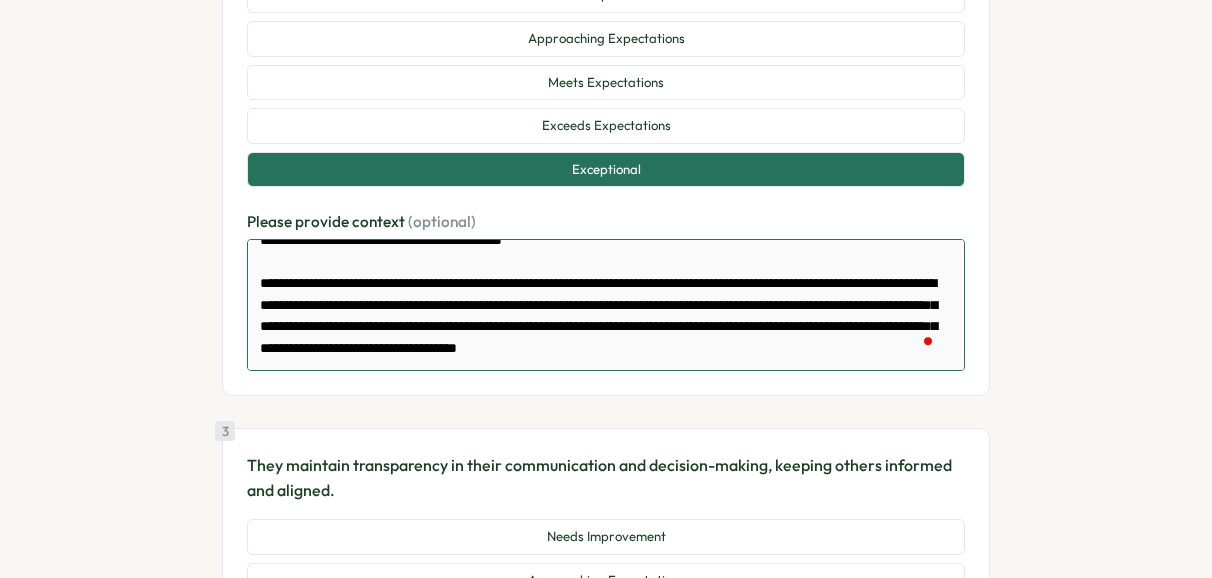 type on "**********" 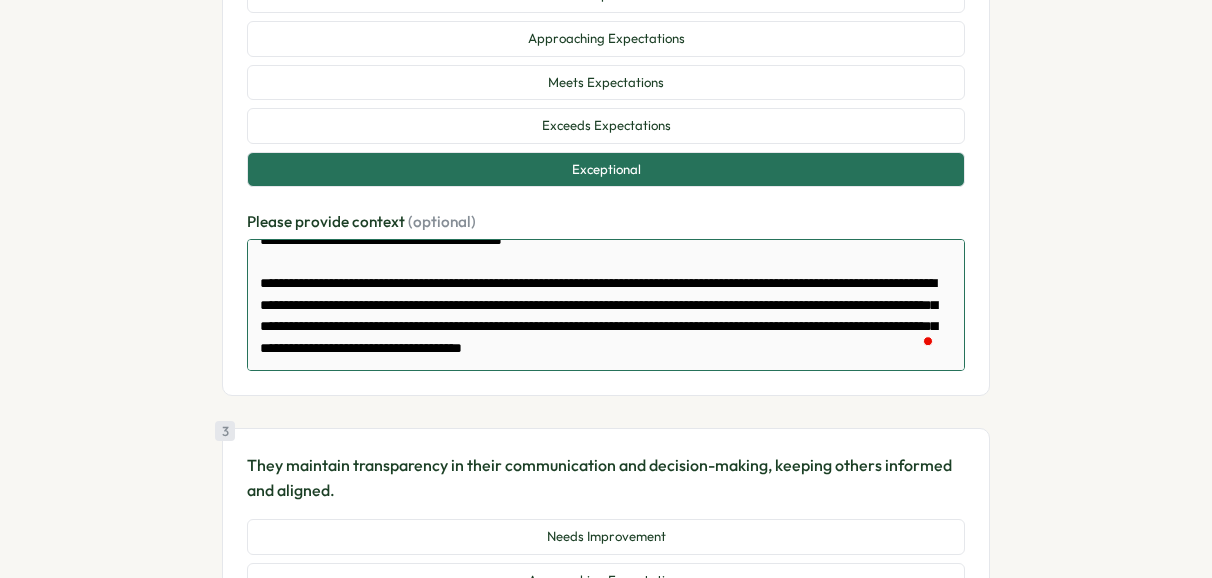type on "**********" 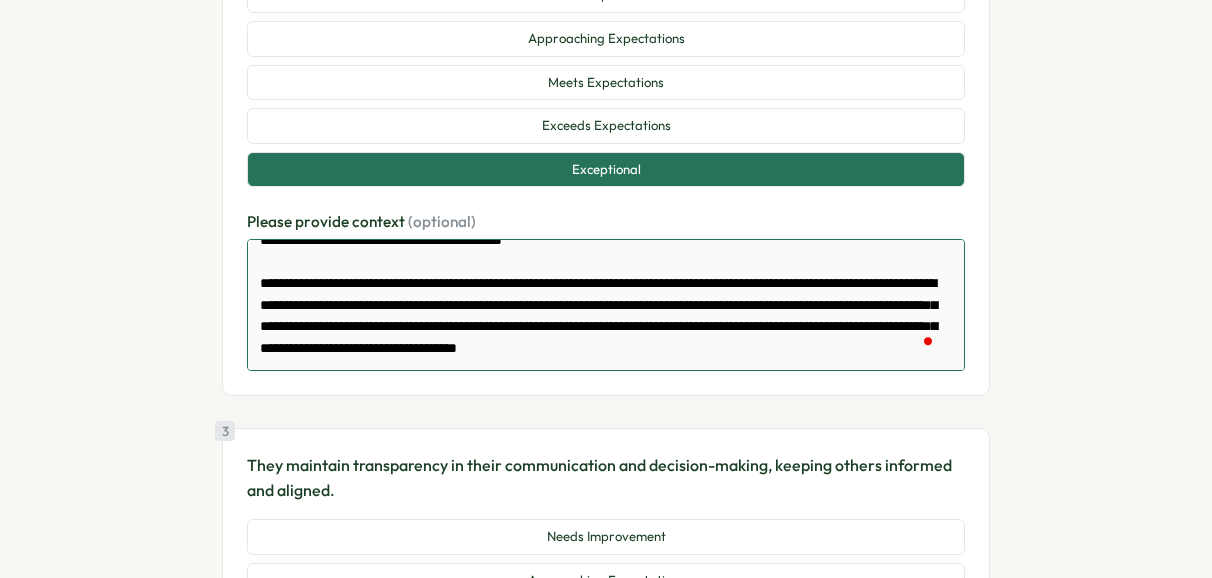 type on "**********" 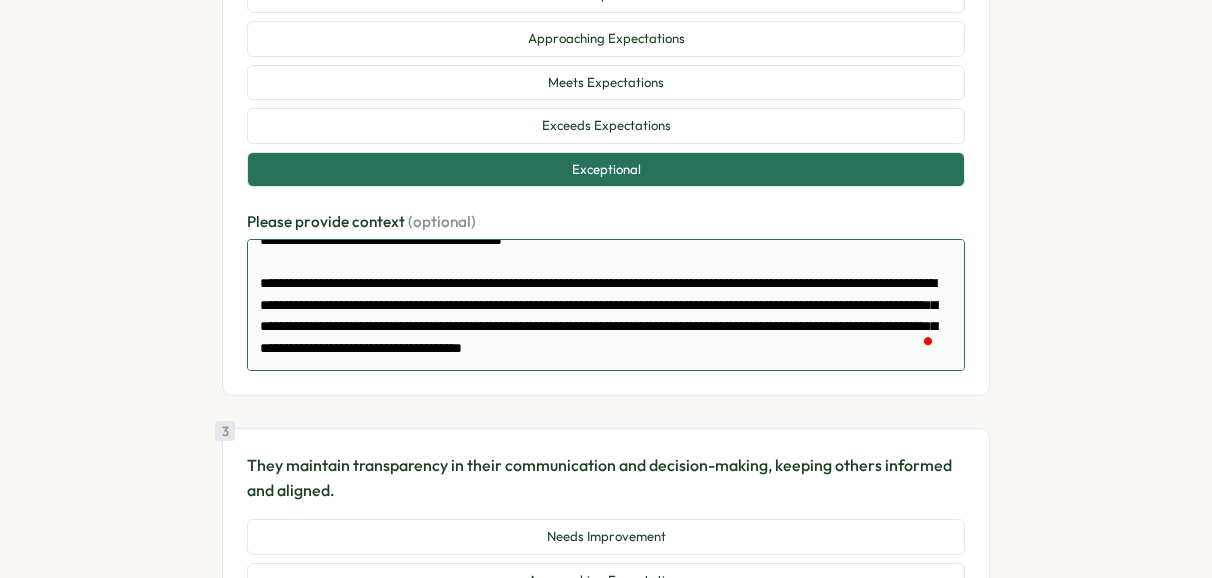 type on "**********" 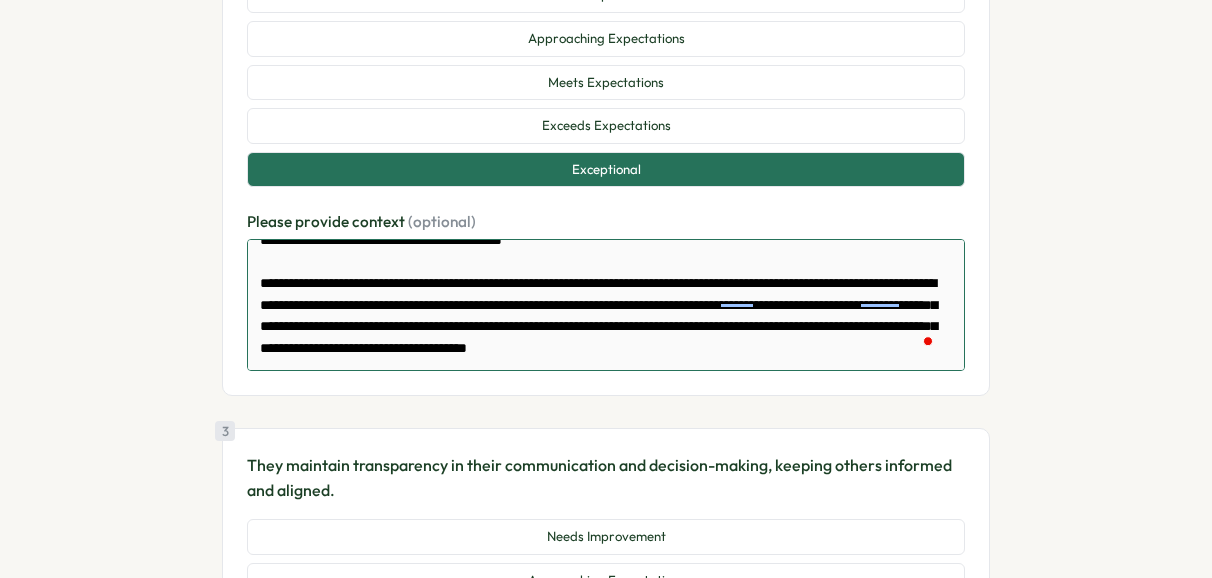 type on "**********" 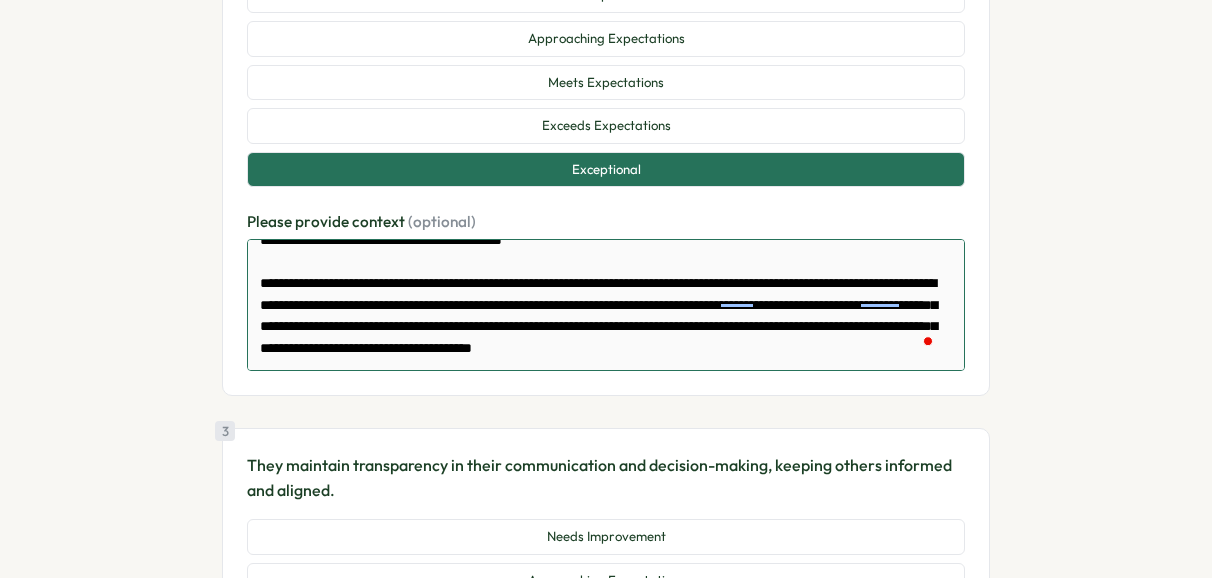 type on "**********" 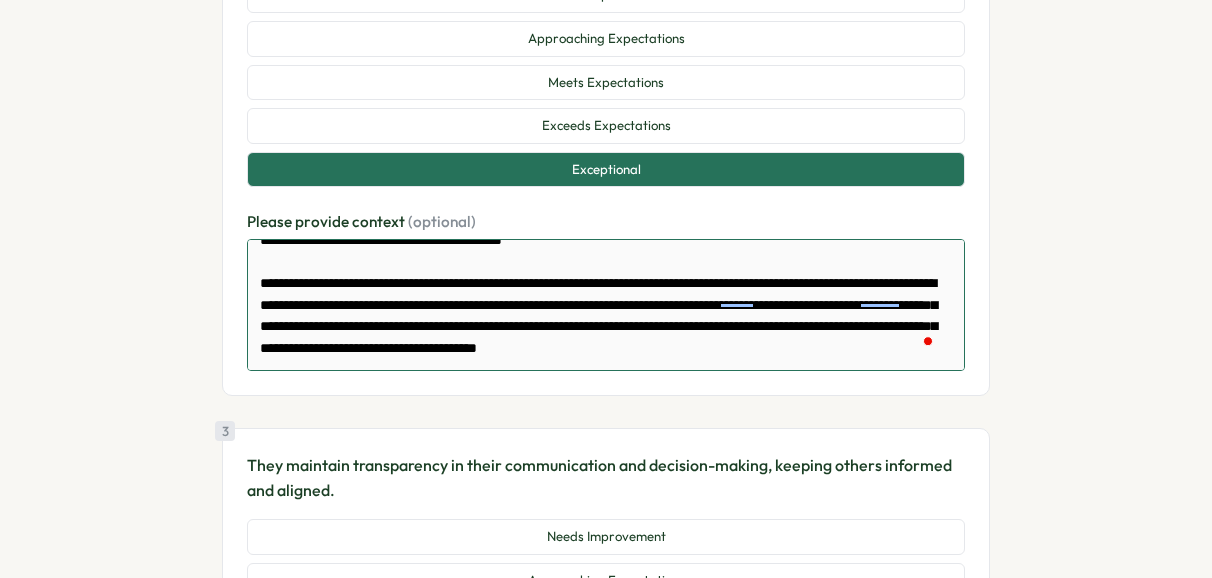 type on "**********" 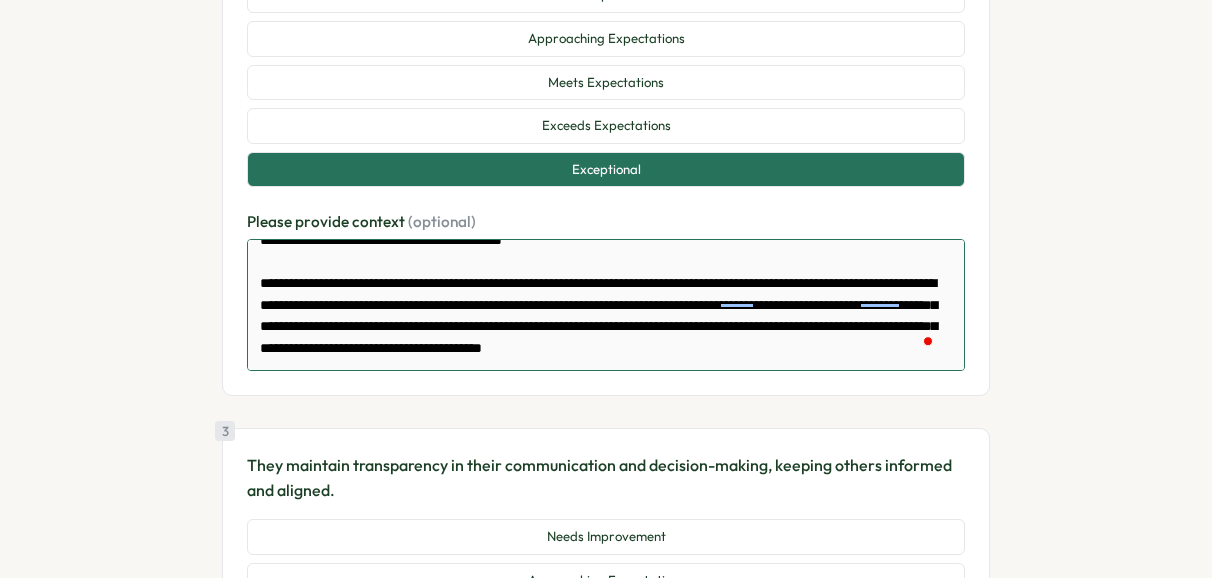 type on "**********" 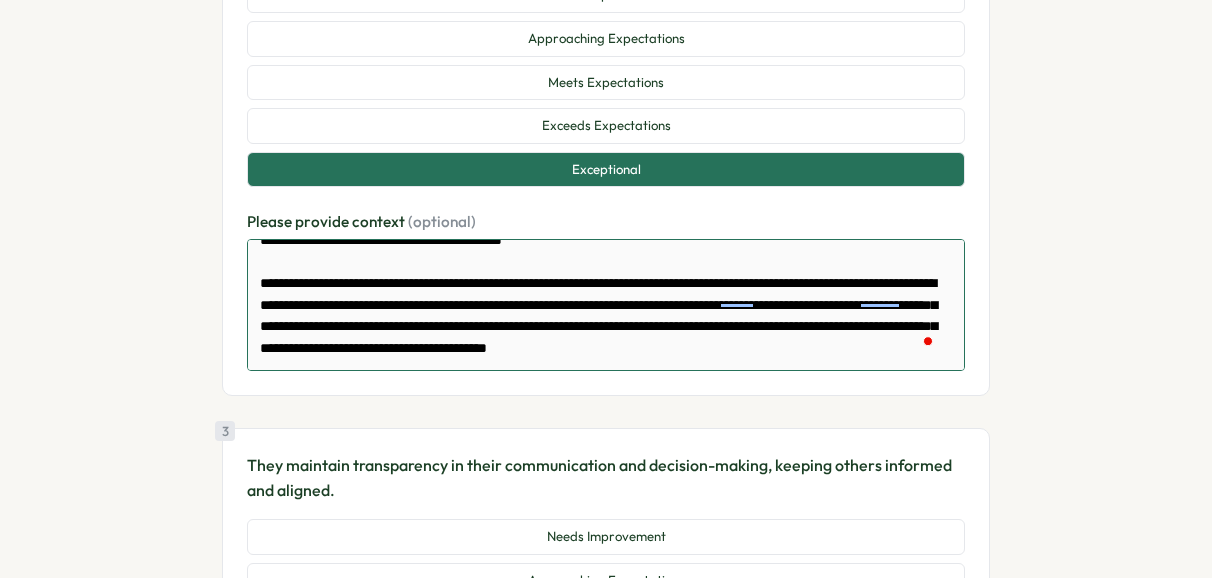type on "**********" 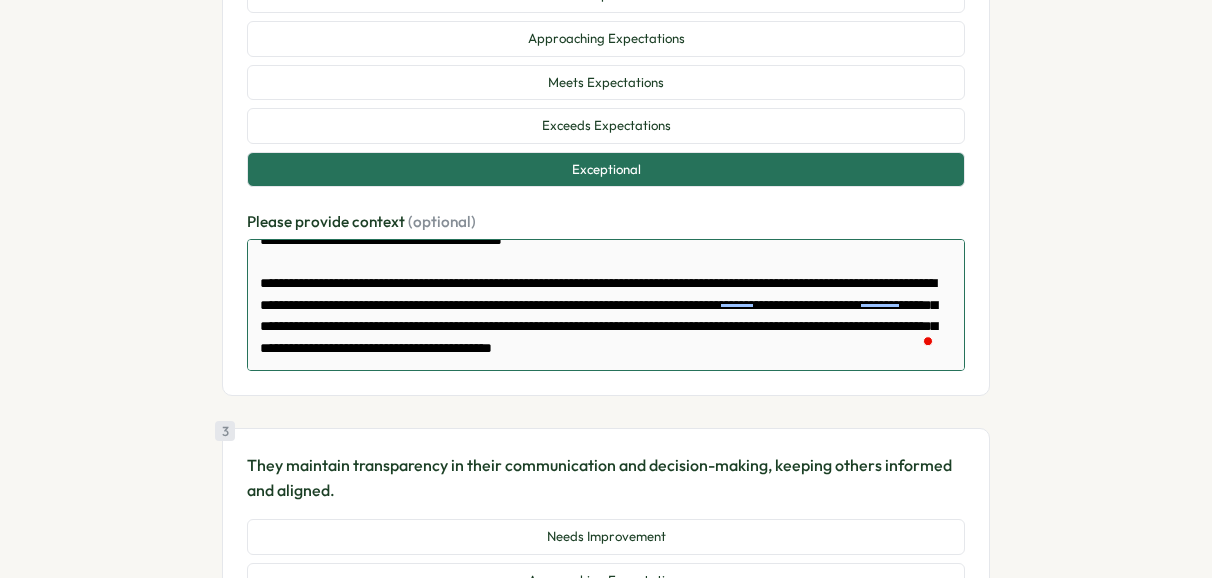 type on "**********" 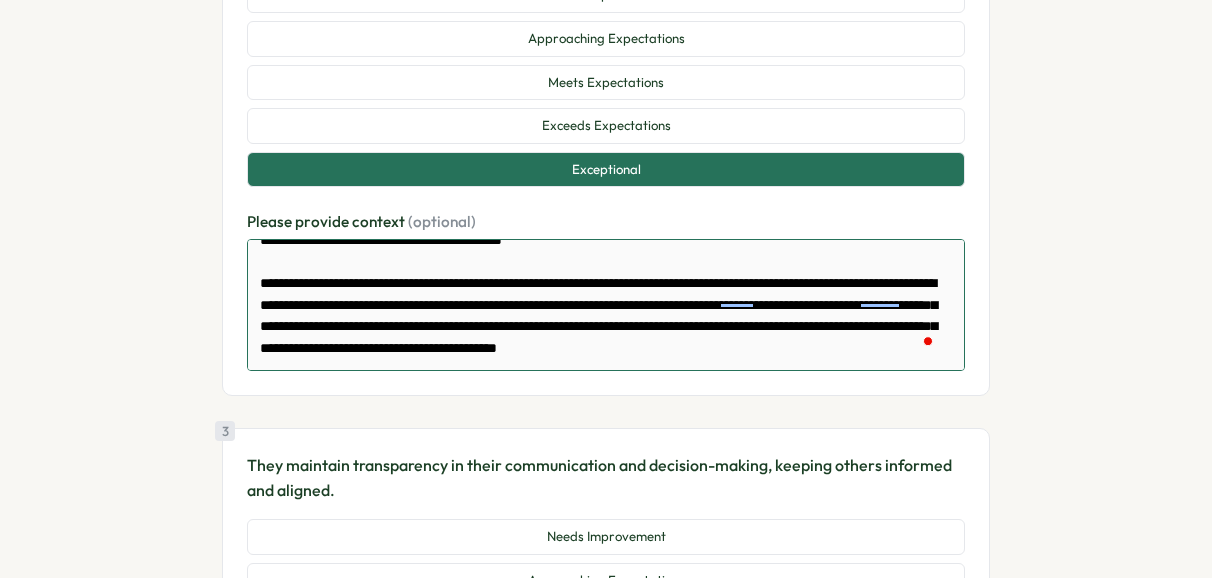 type on "**********" 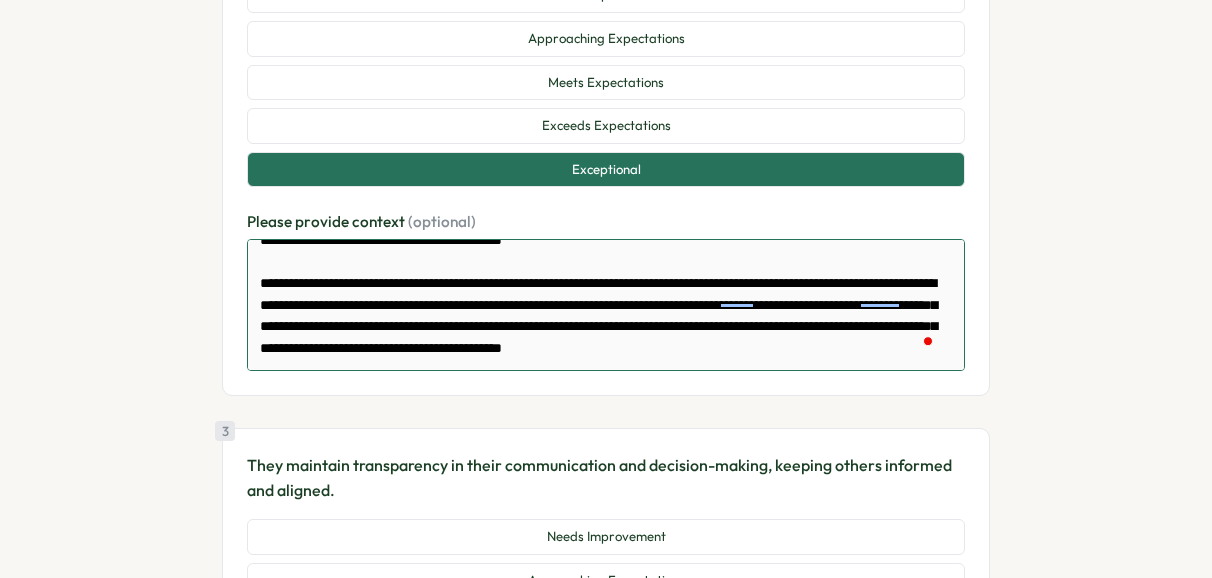 type on "**********" 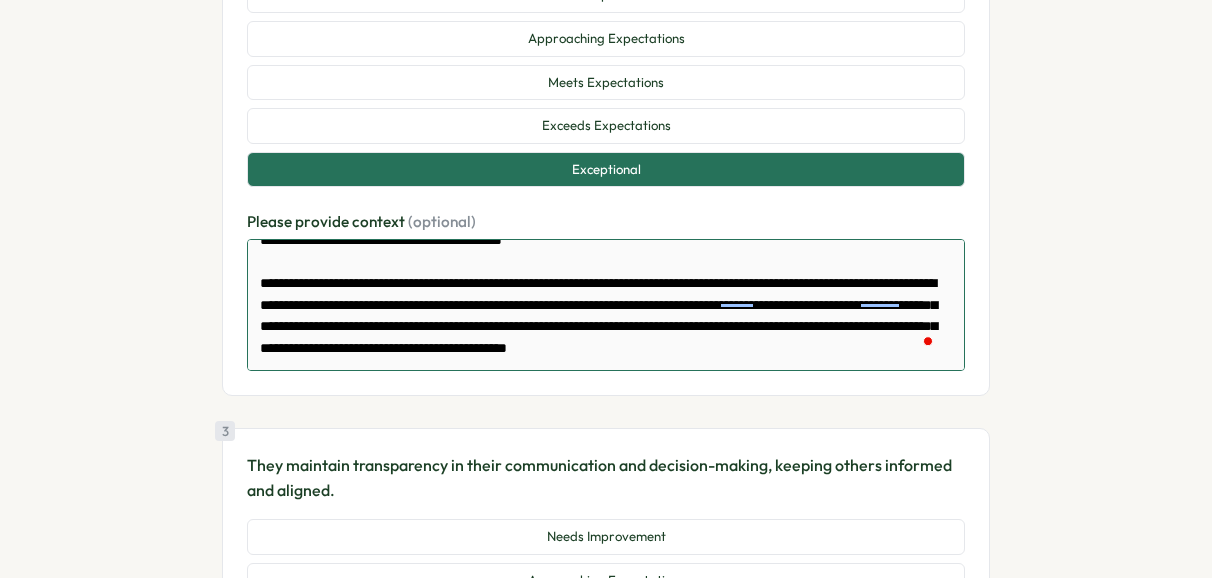 type on "**********" 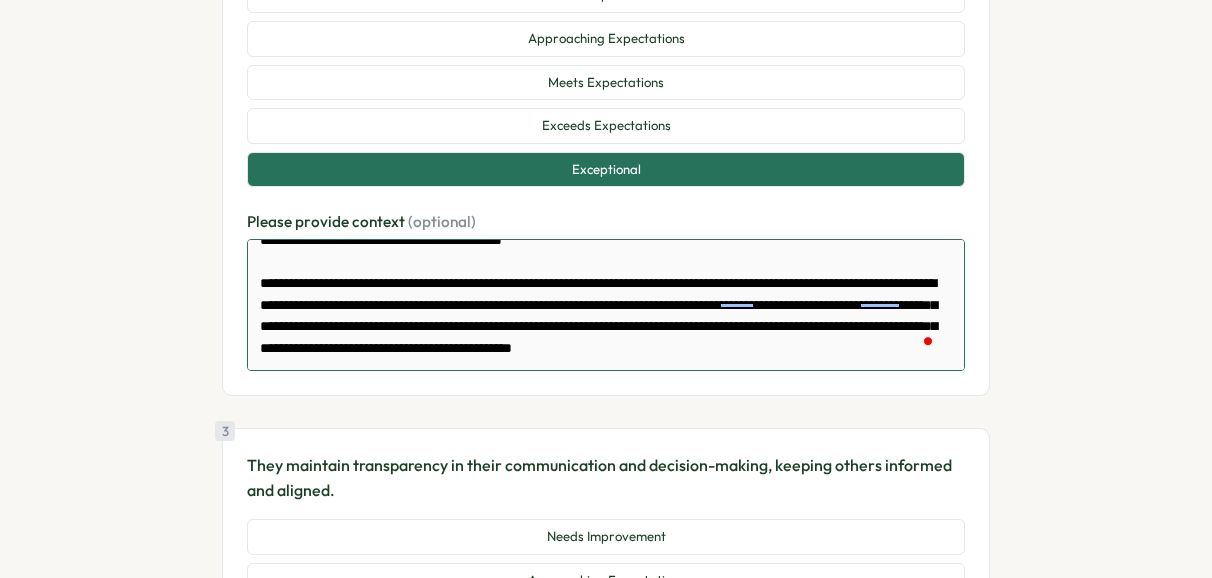 type on "**********" 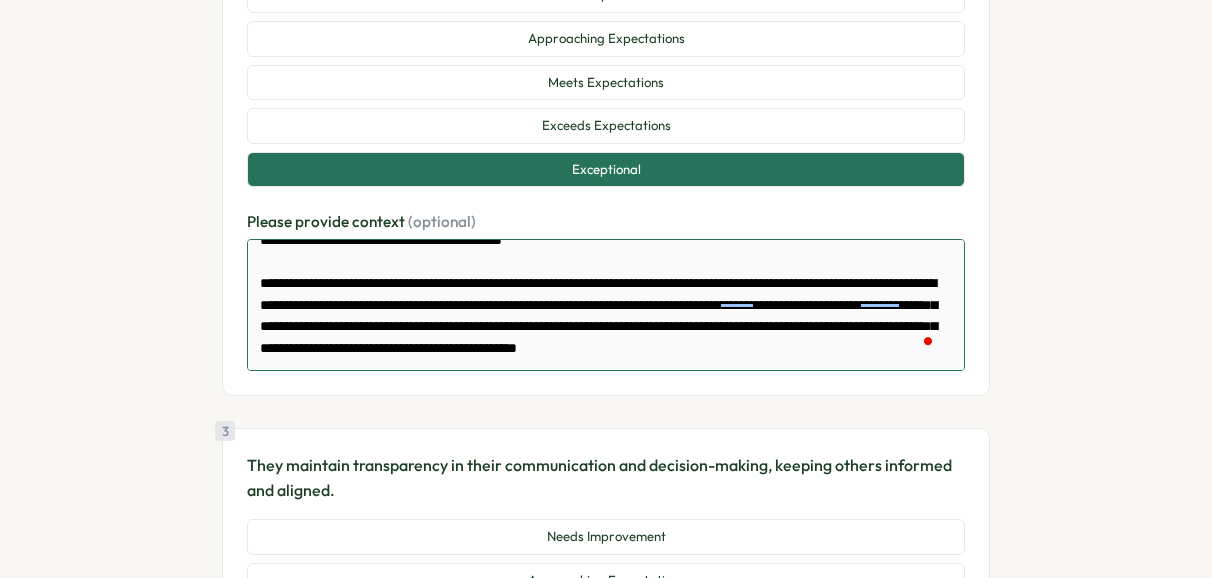 type on "**********" 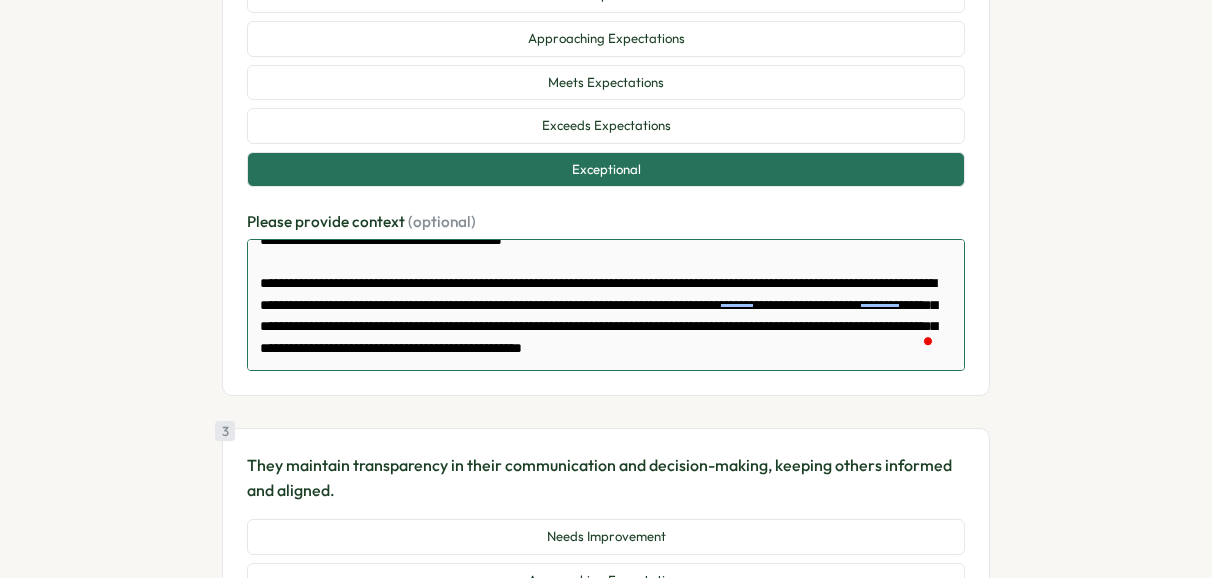 type on "**********" 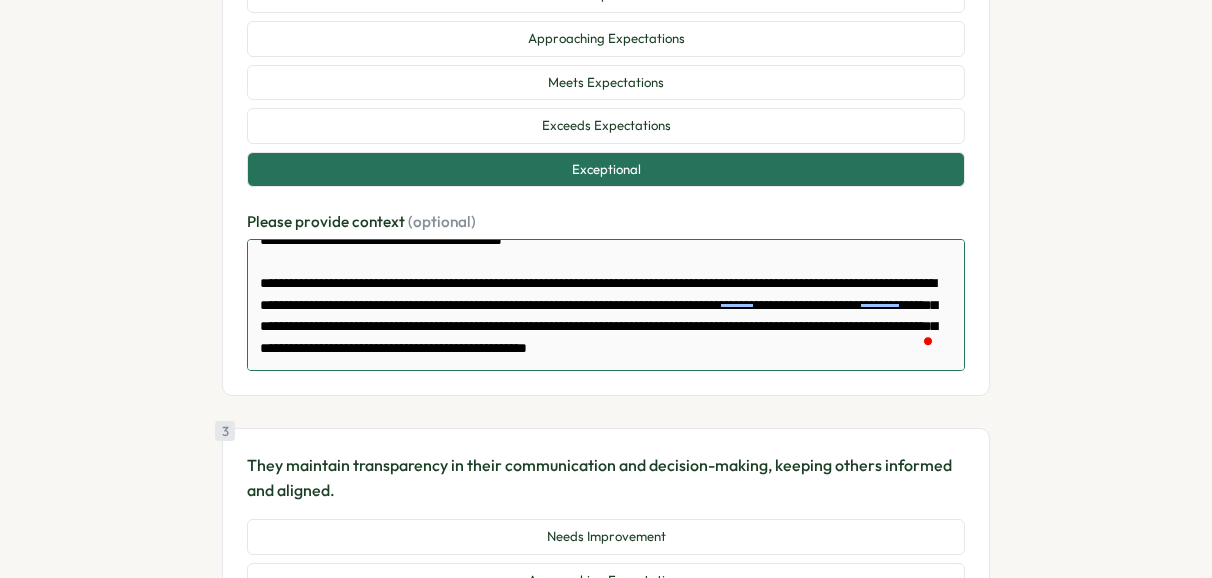 type on "**********" 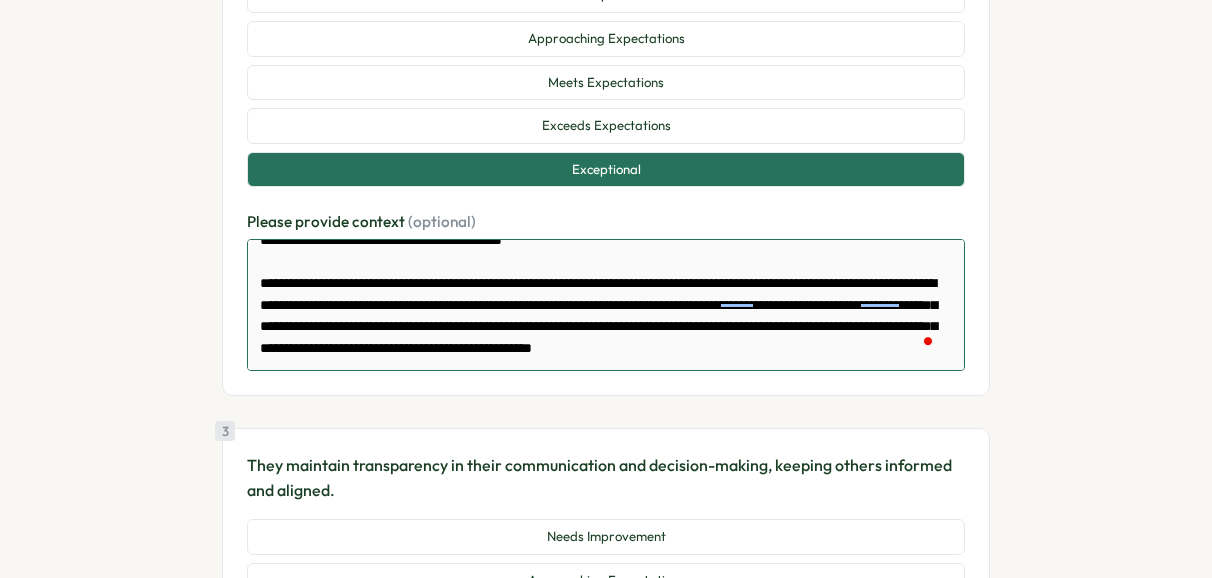type on "**********" 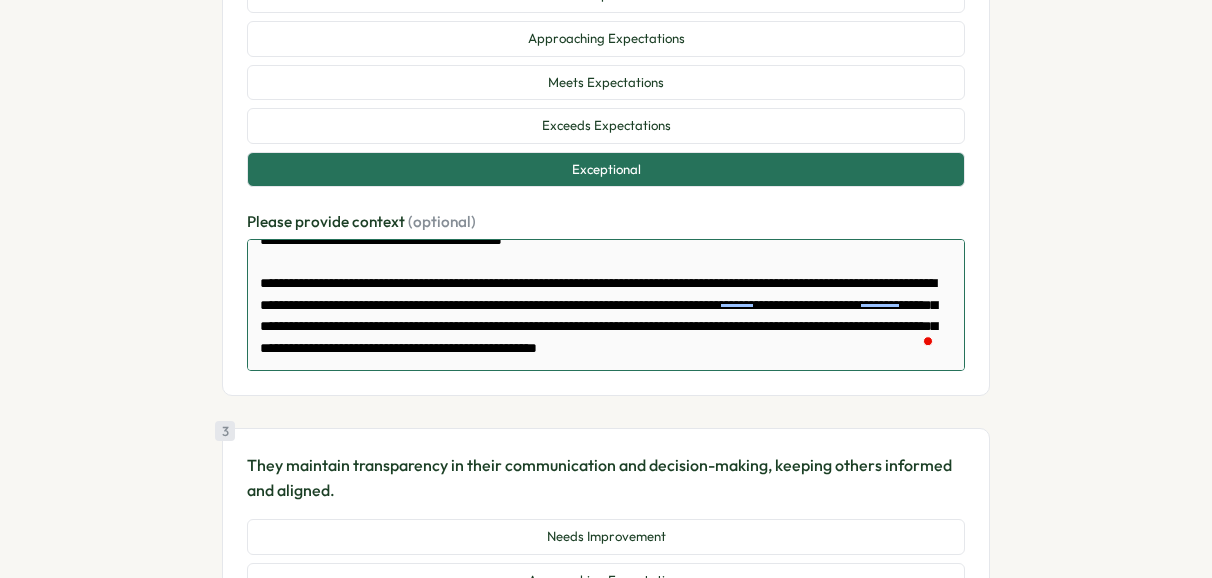 type on "**********" 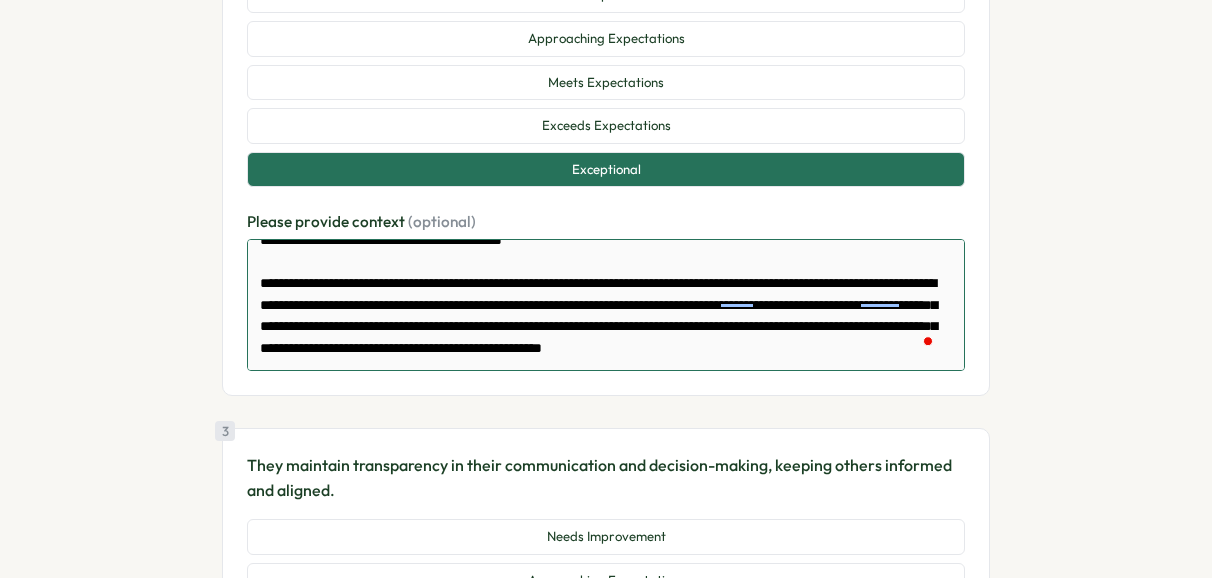 type on "**********" 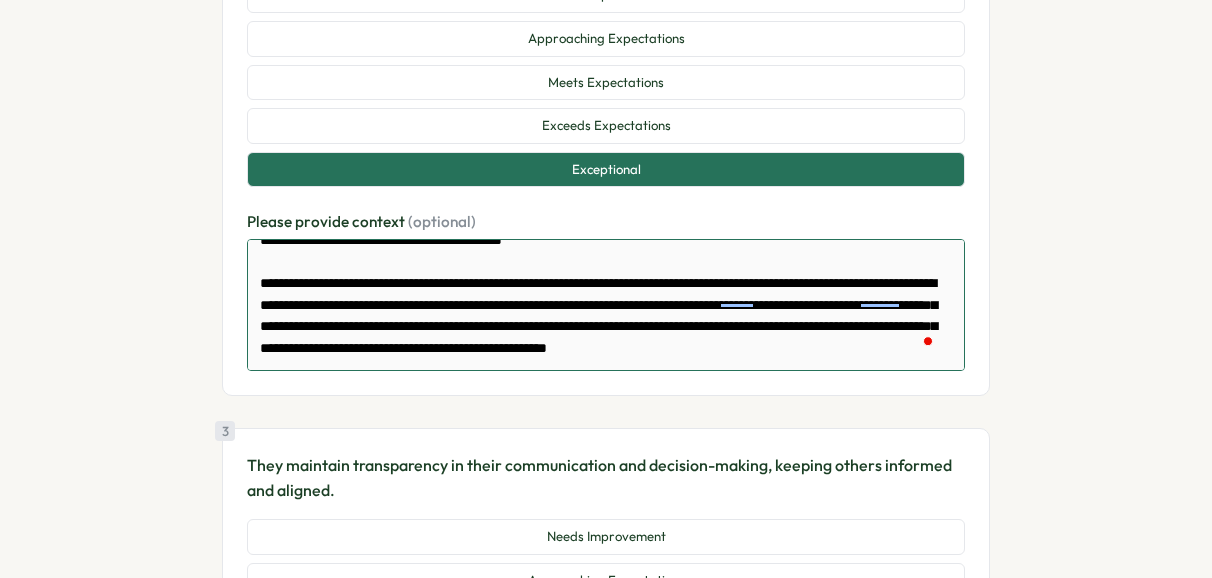 type on "**********" 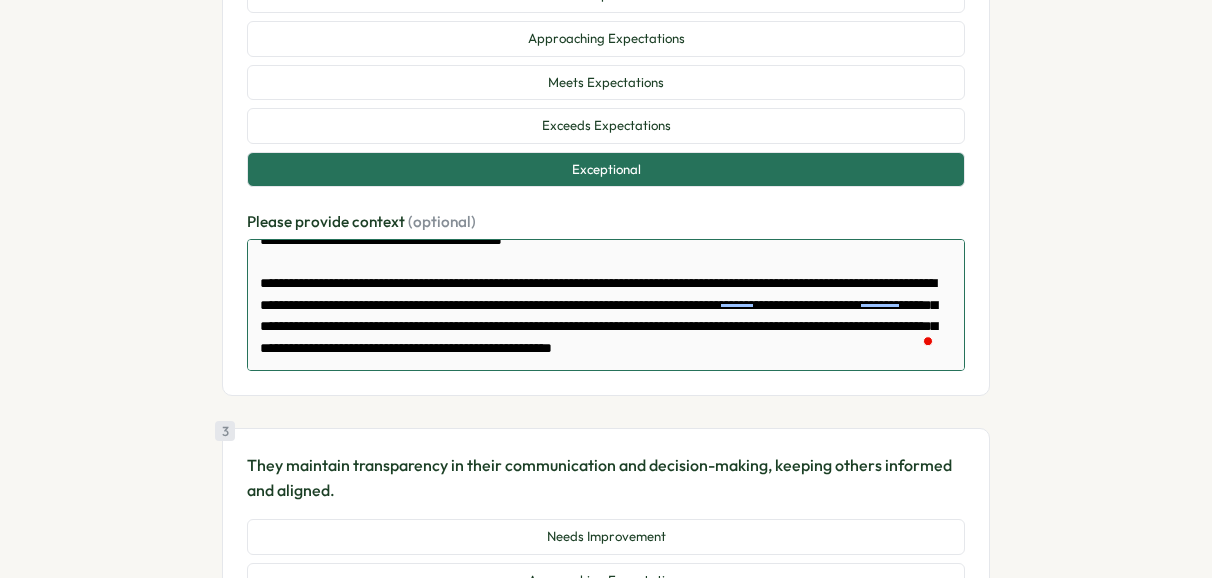 type on "*" 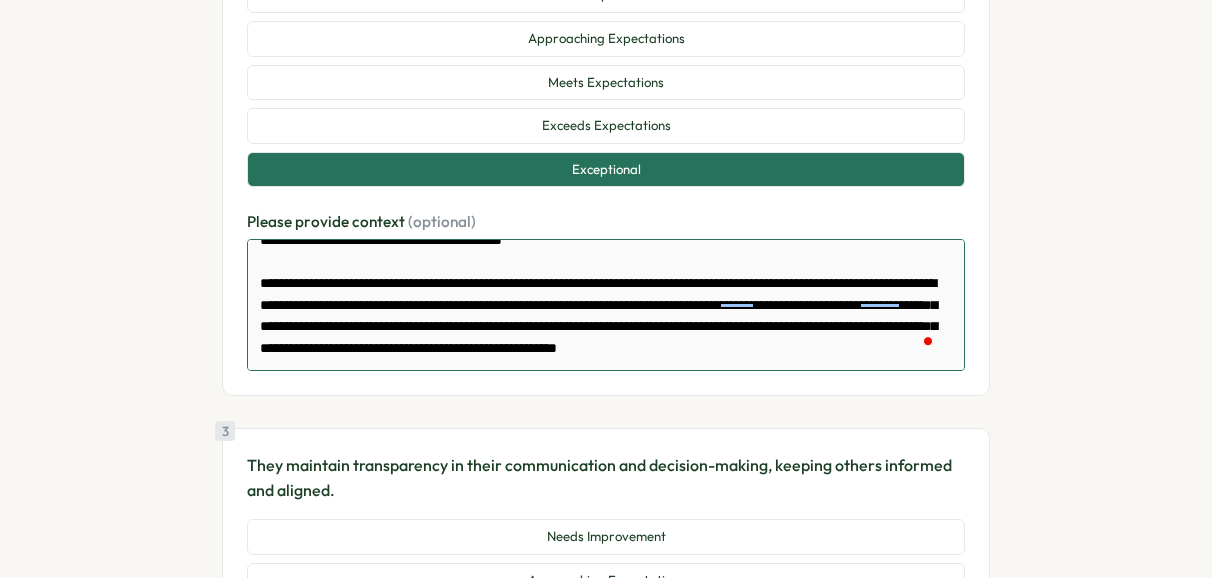 type on "**********" 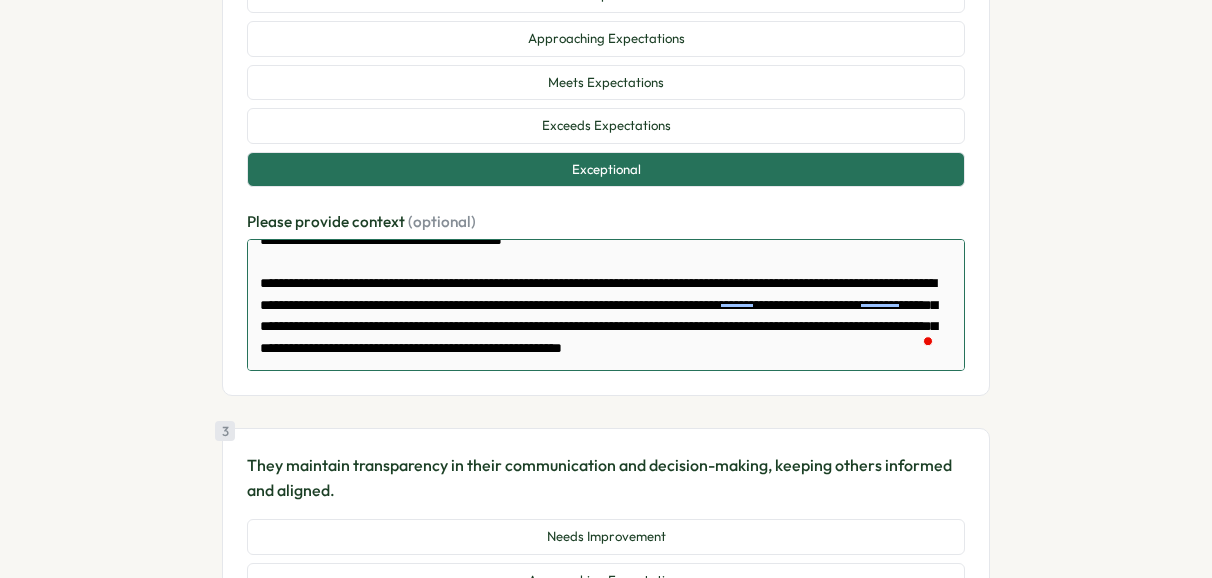 type on "**********" 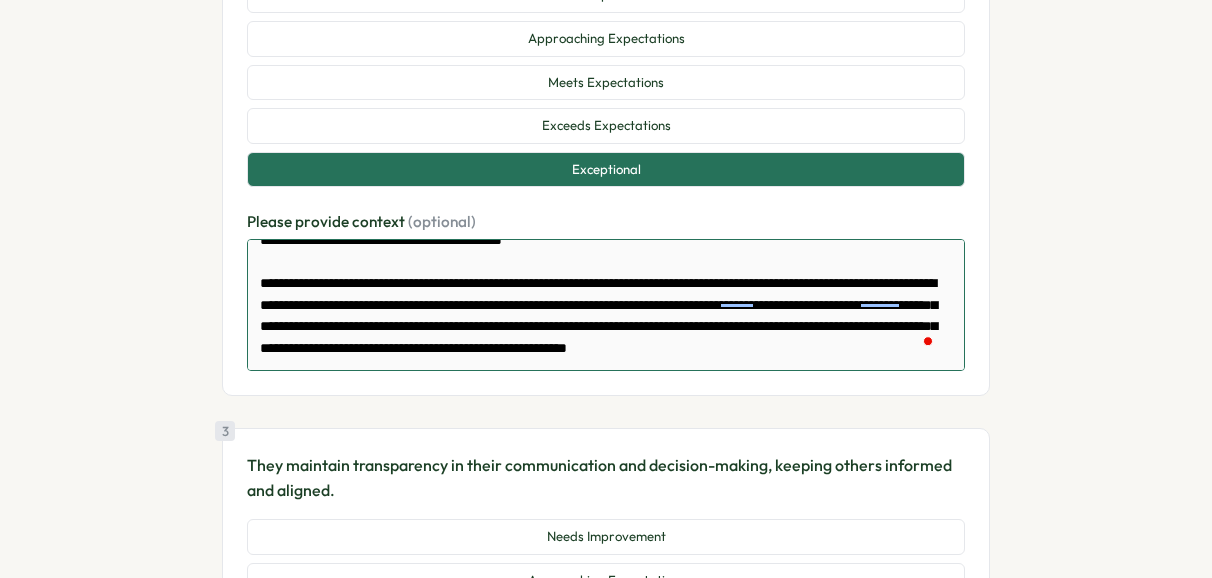 type on "**********" 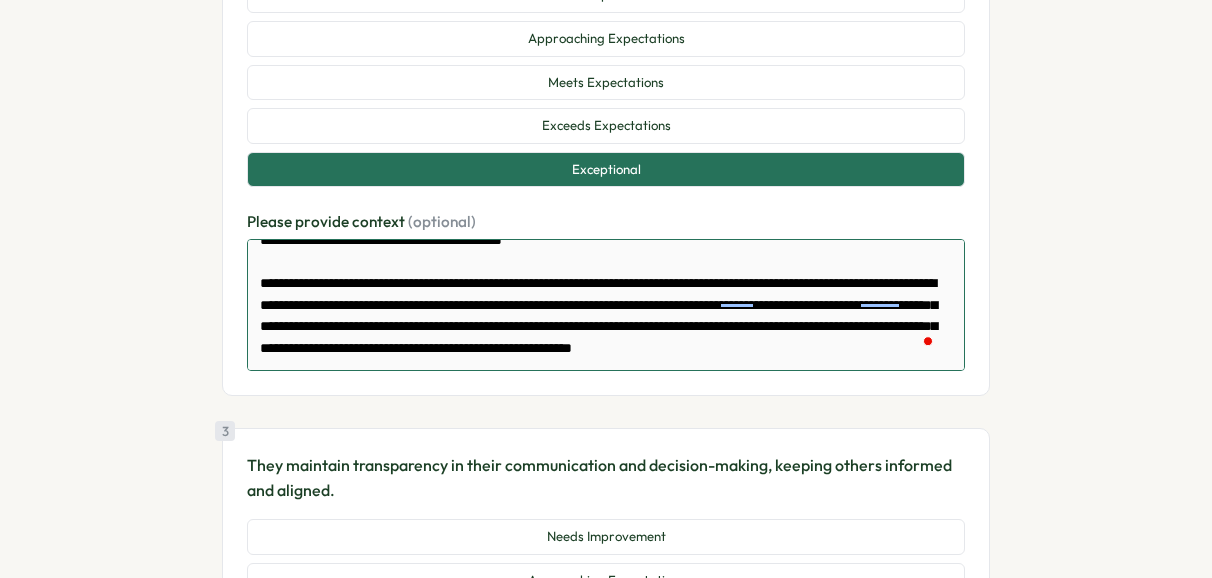 type on "**********" 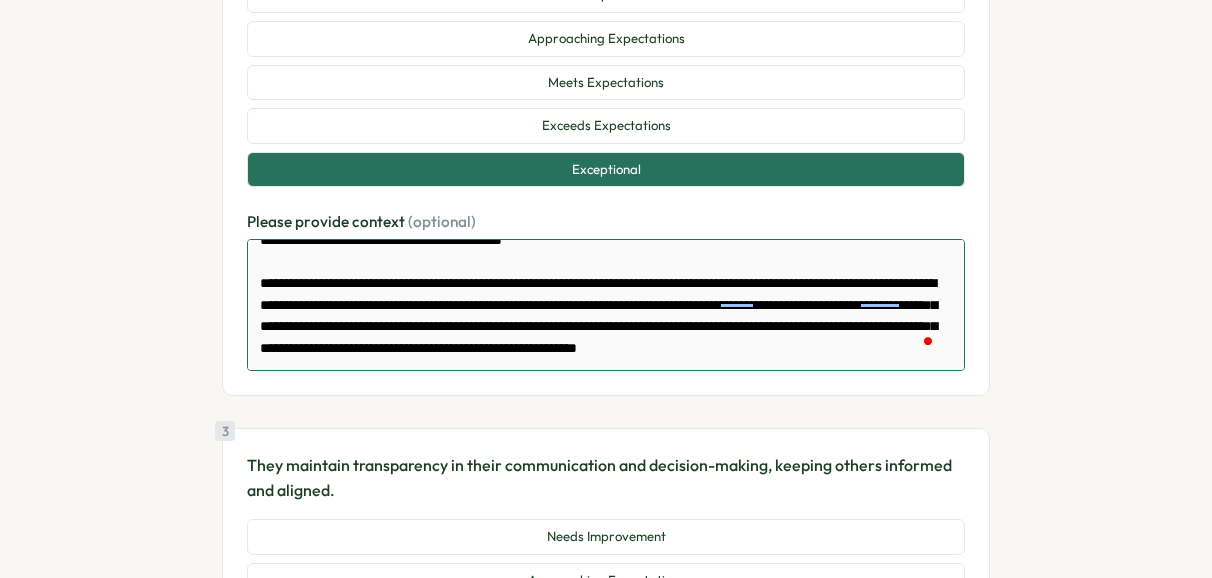 type on "**********" 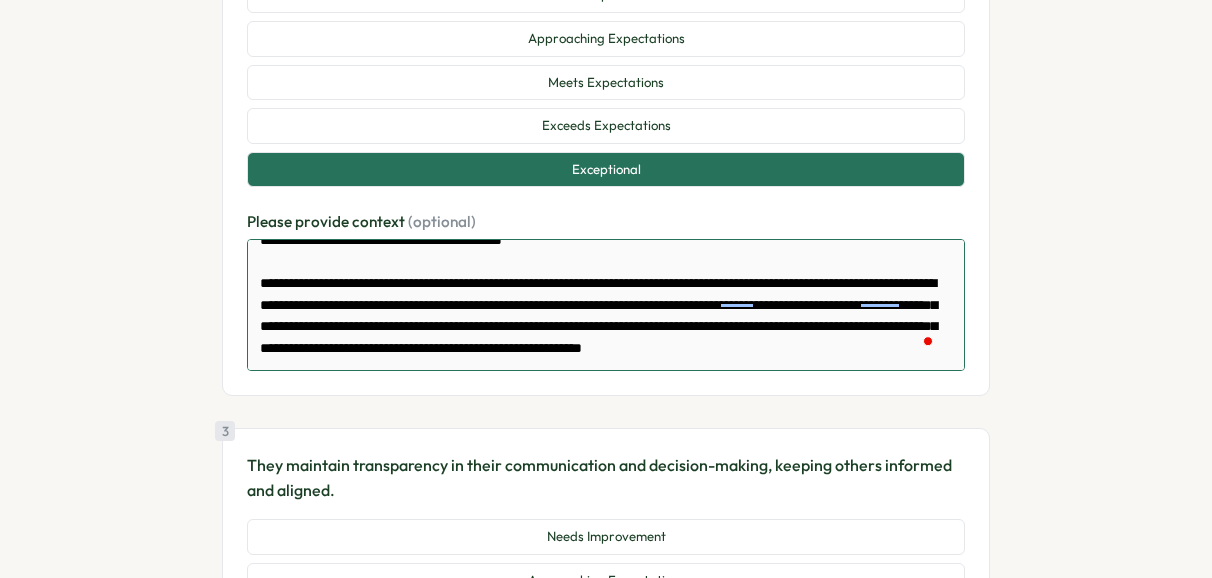 type on "**********" 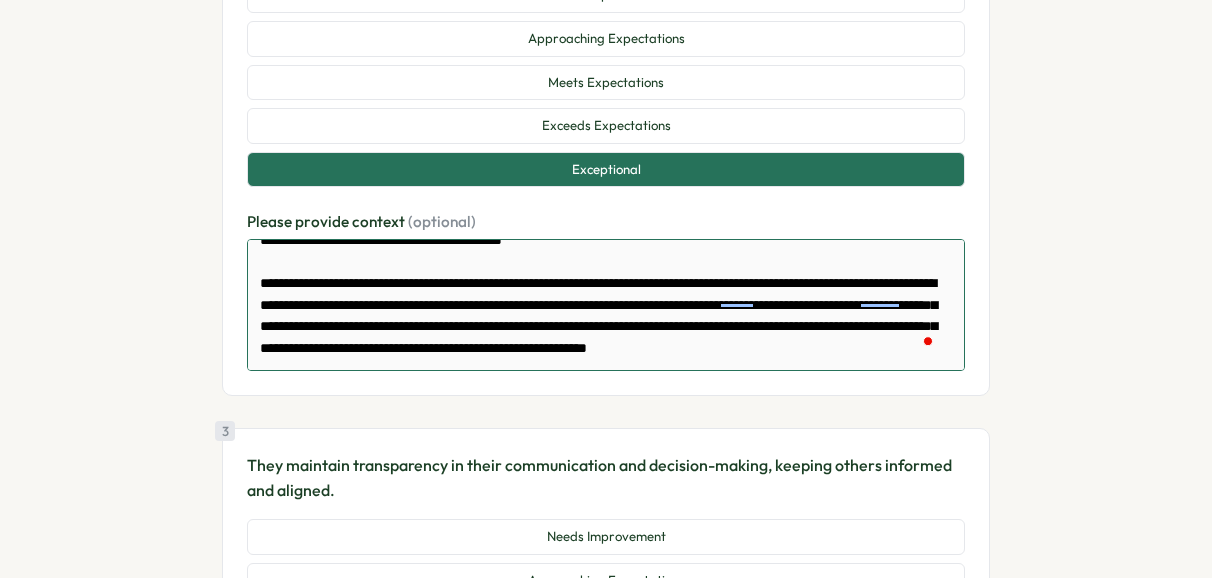 type on "**********" 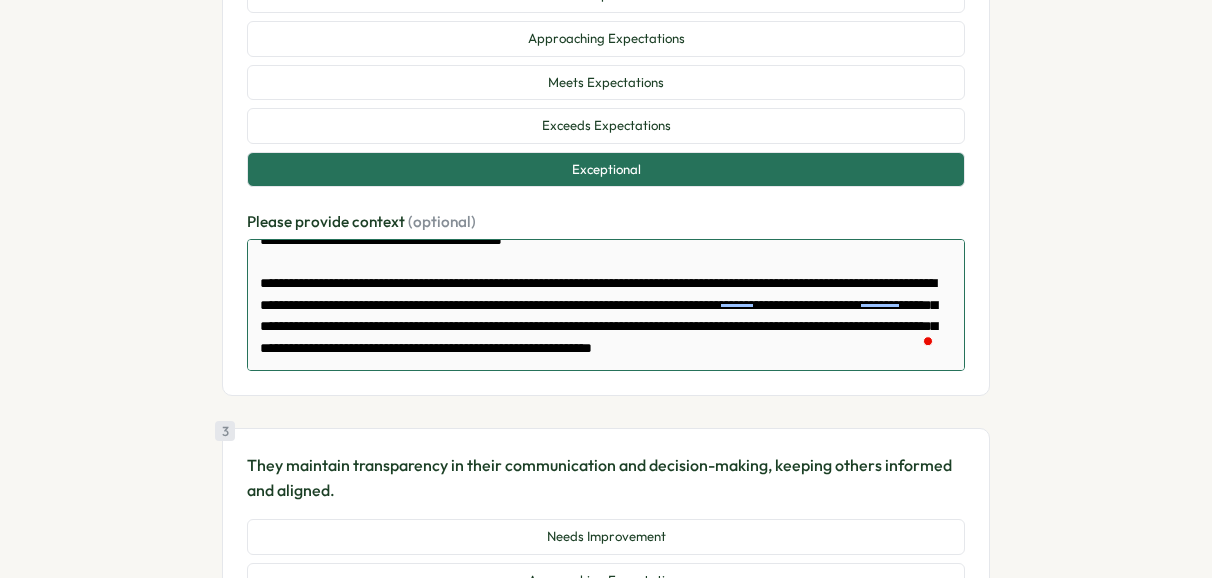 type on "**********" 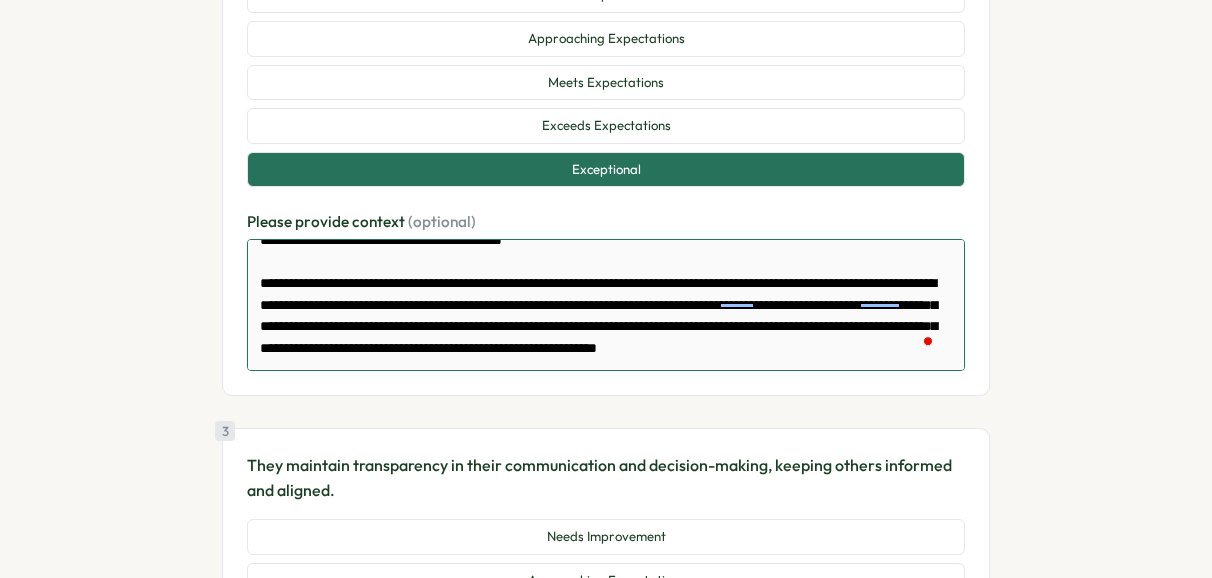 type on "**********" 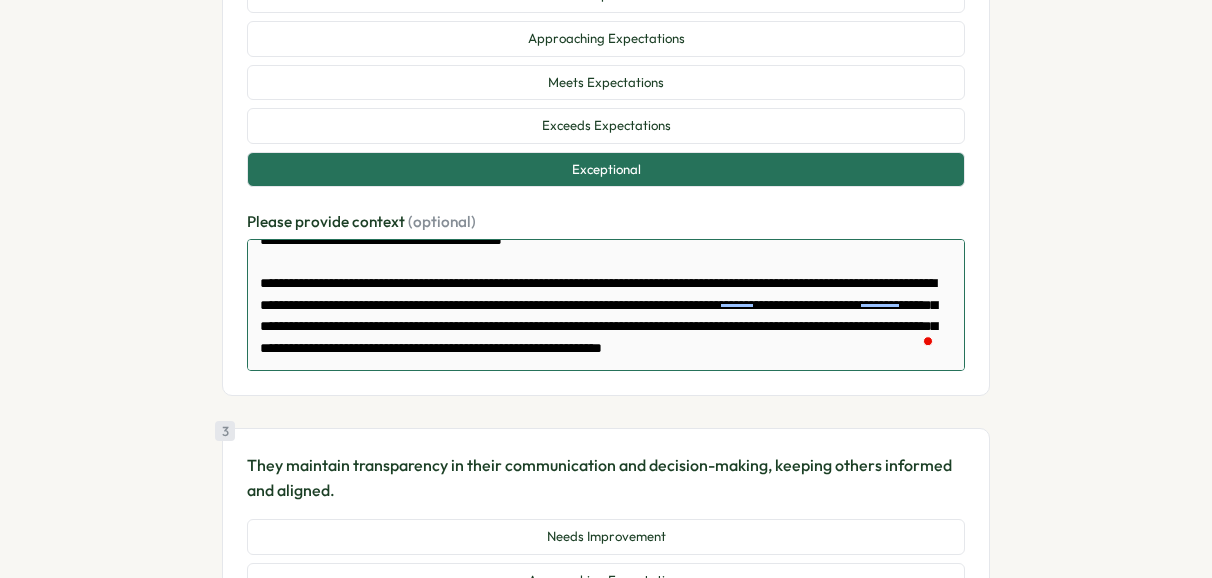 type on "**********" 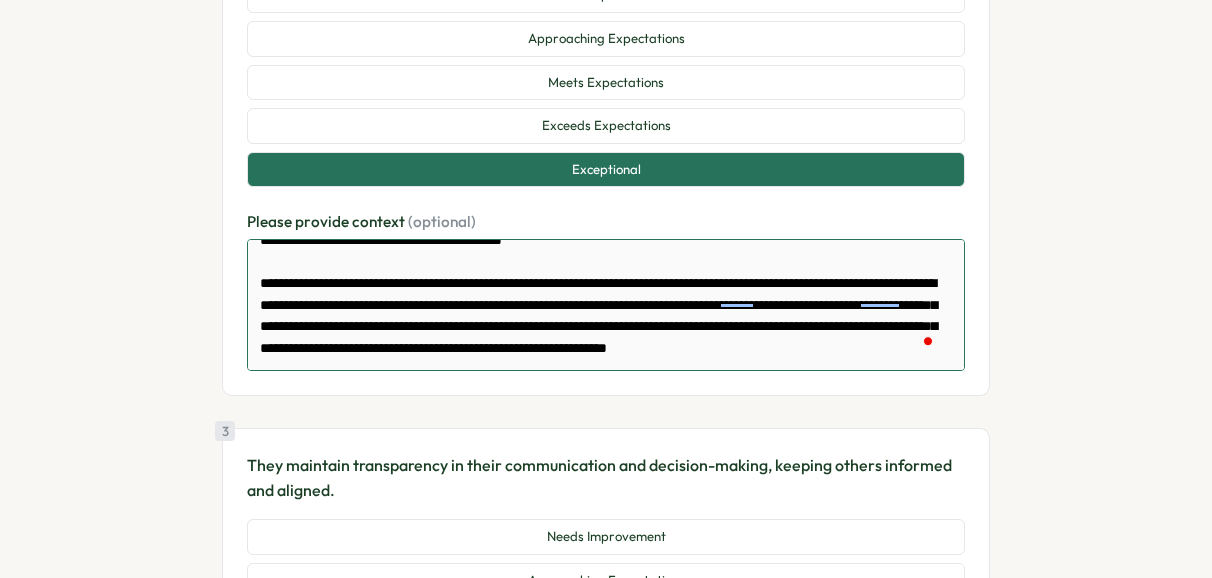 type on "**********" 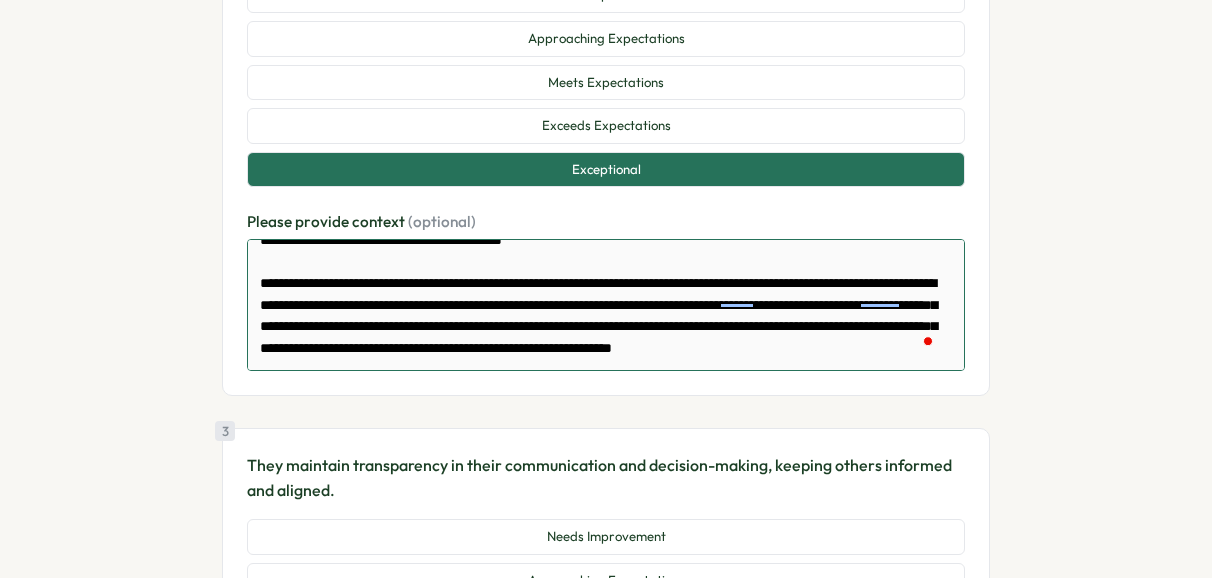 type on "**********" 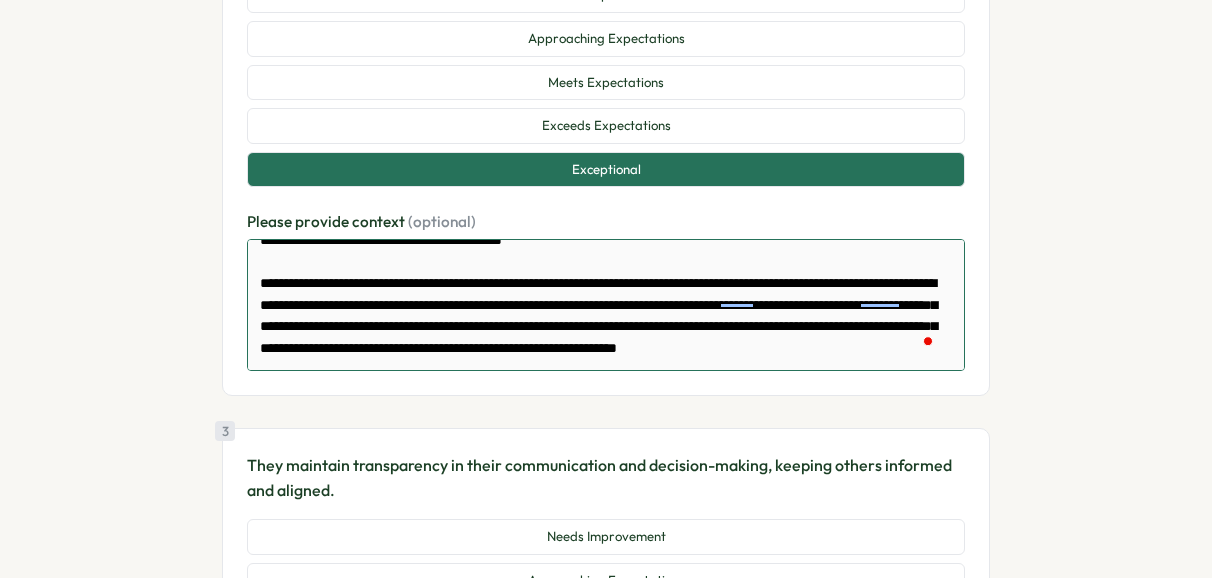 type on "*" 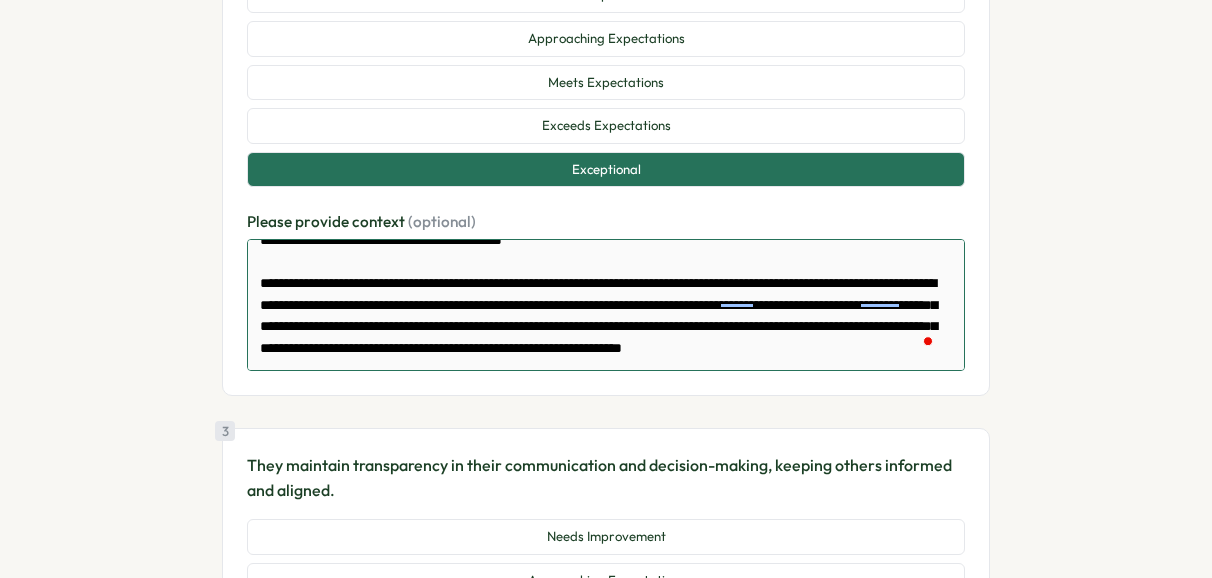 type 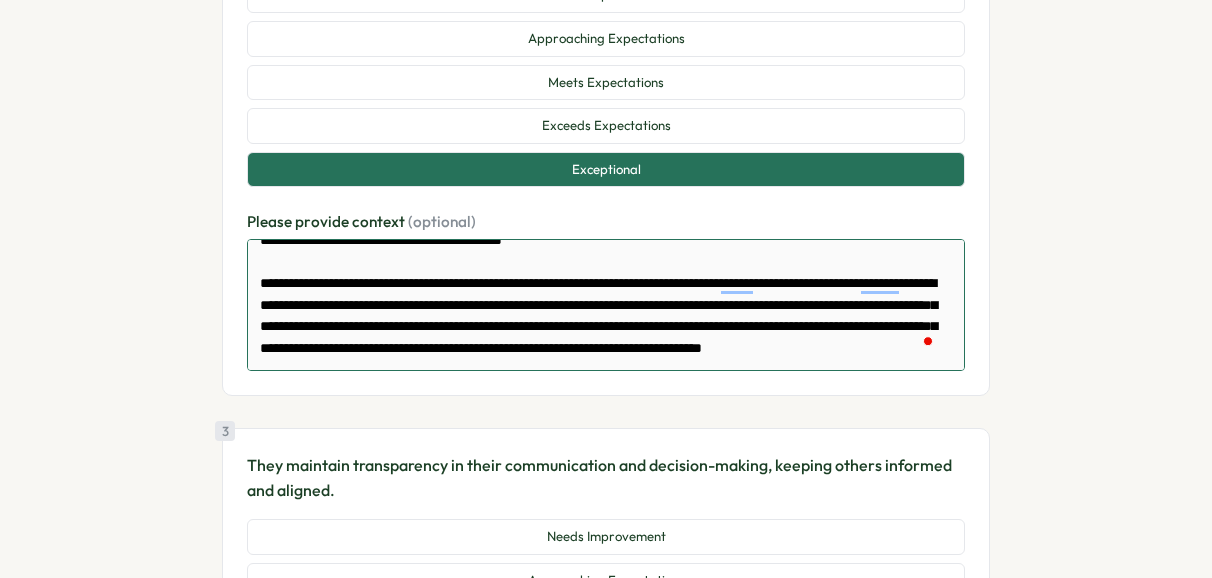 scroll, scrollTop: 5, scrollLeft: 0, axis: vertical 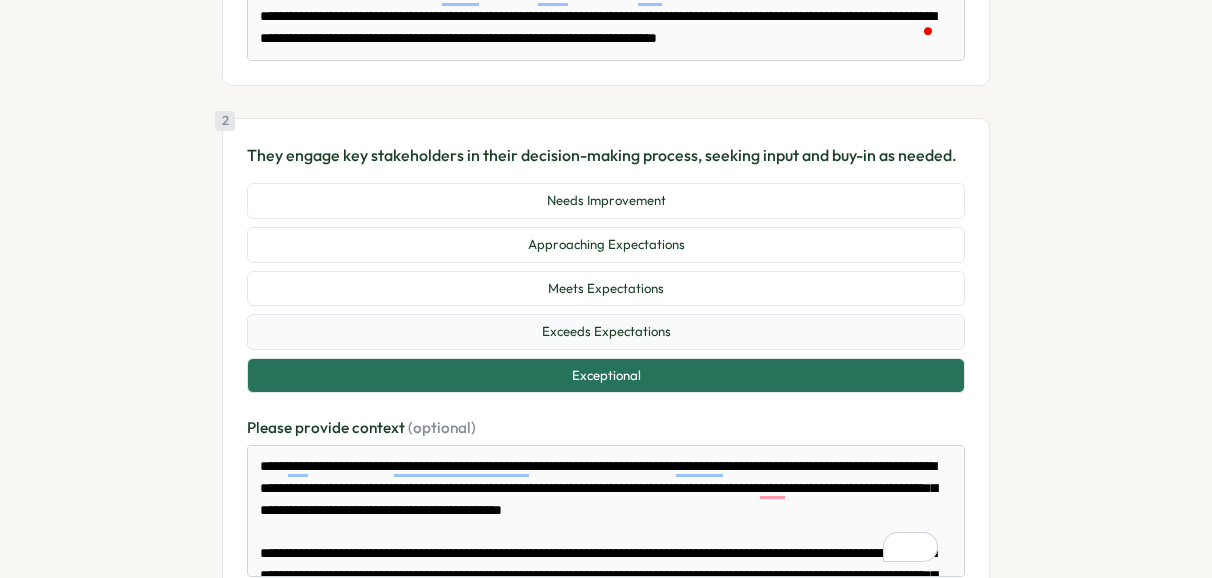 click on "Exceeds Expectations" at bounding box center [606, 332] 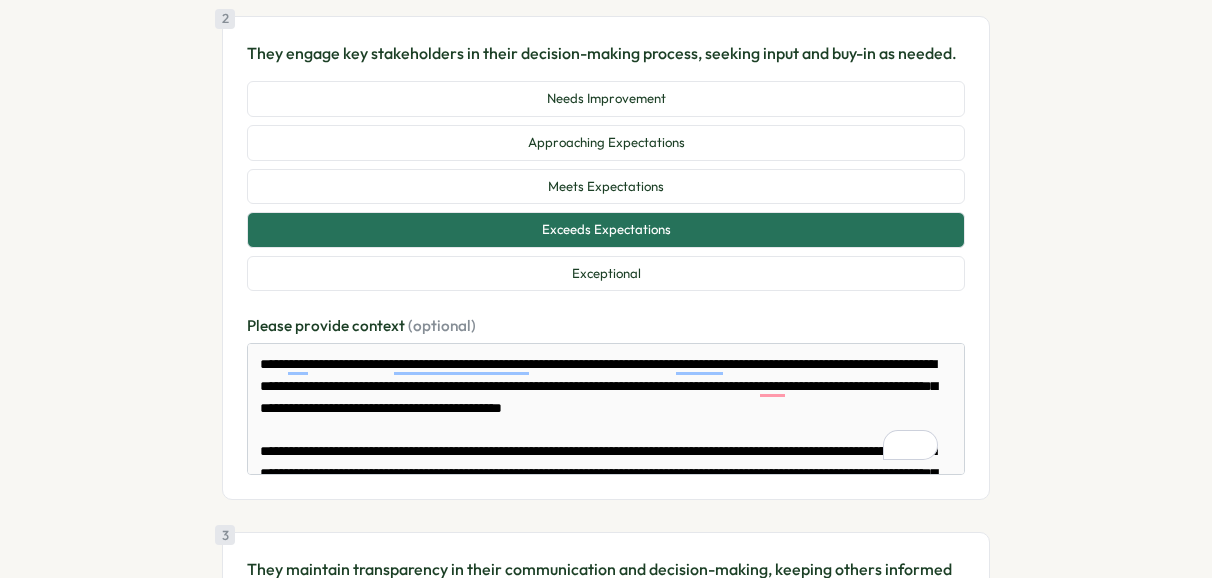 scroll, scrollTop: 803, scrollLeft: 0, axis: vertical 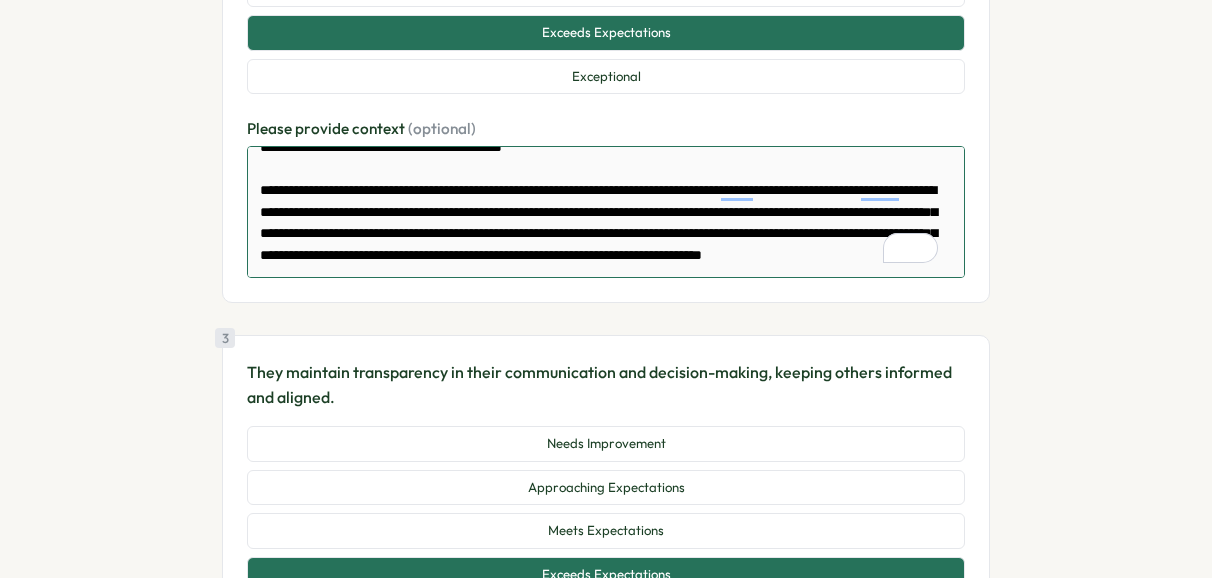 click on "**********" at bounding box center [606, 212] 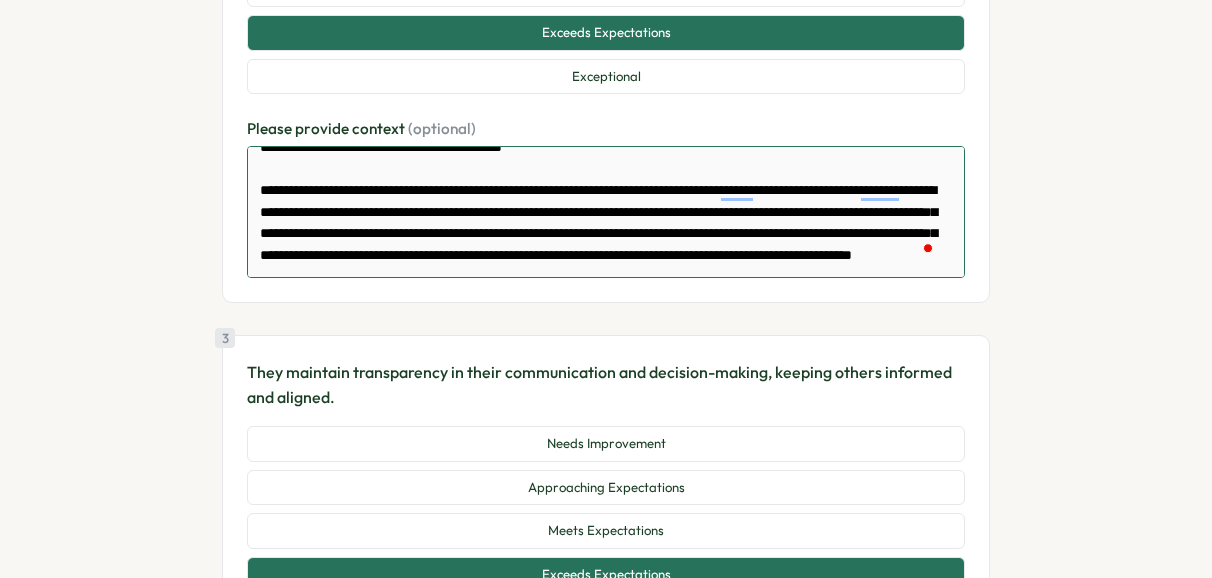 scroll, scrollTop: 116, scrollLeft: 0, axis: vertical 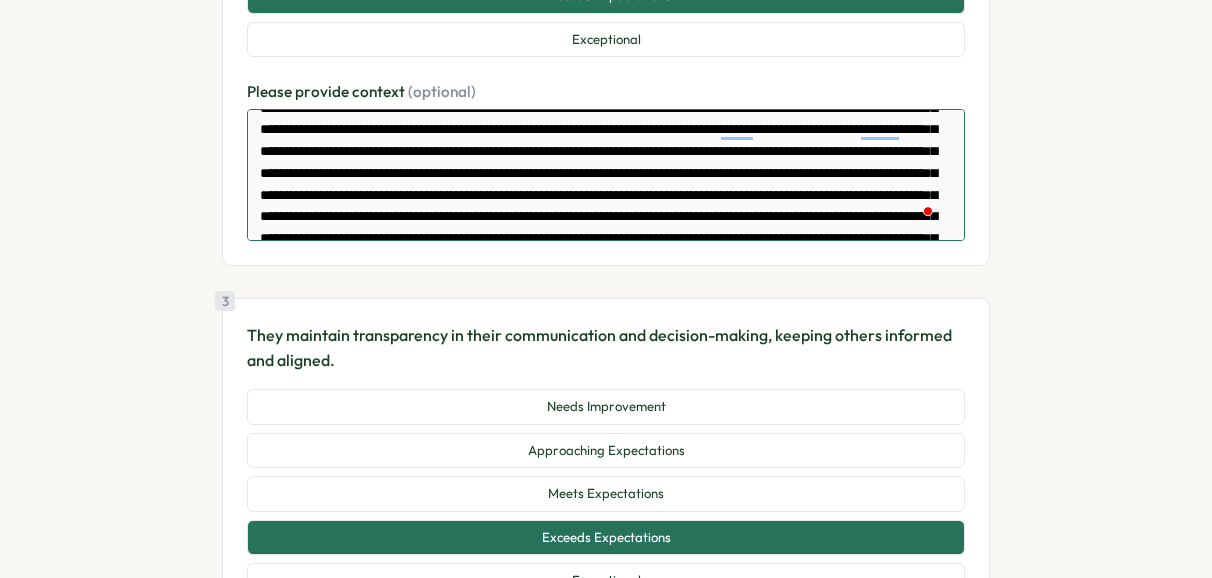 click at bounding box center (606, 175) 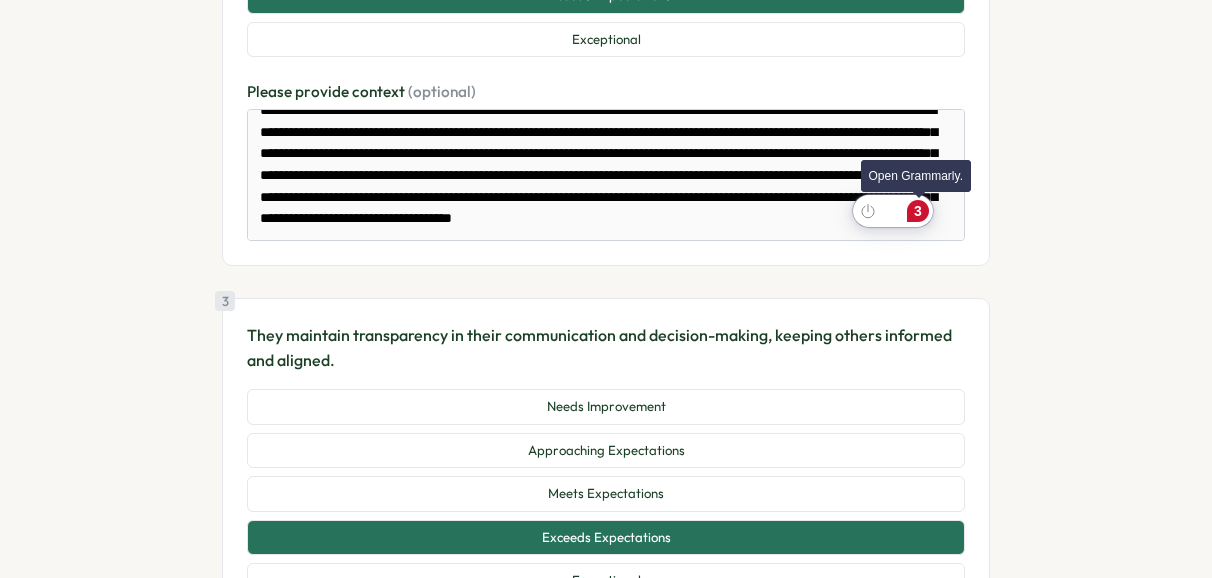 click on "3" 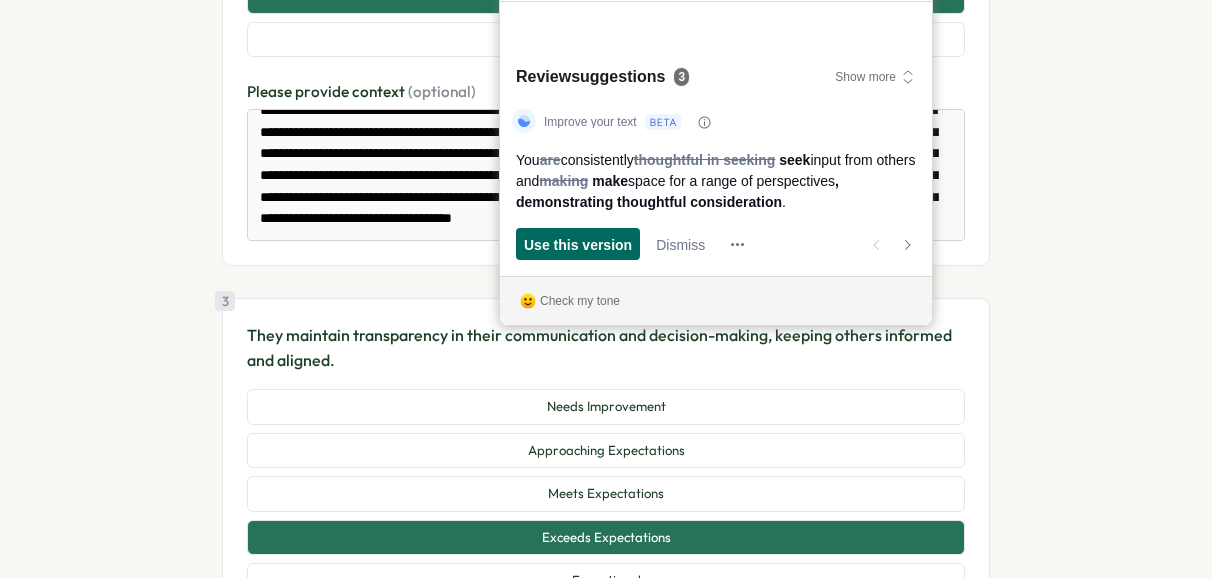 click on "Use this version" at bounding box center (578, 244) 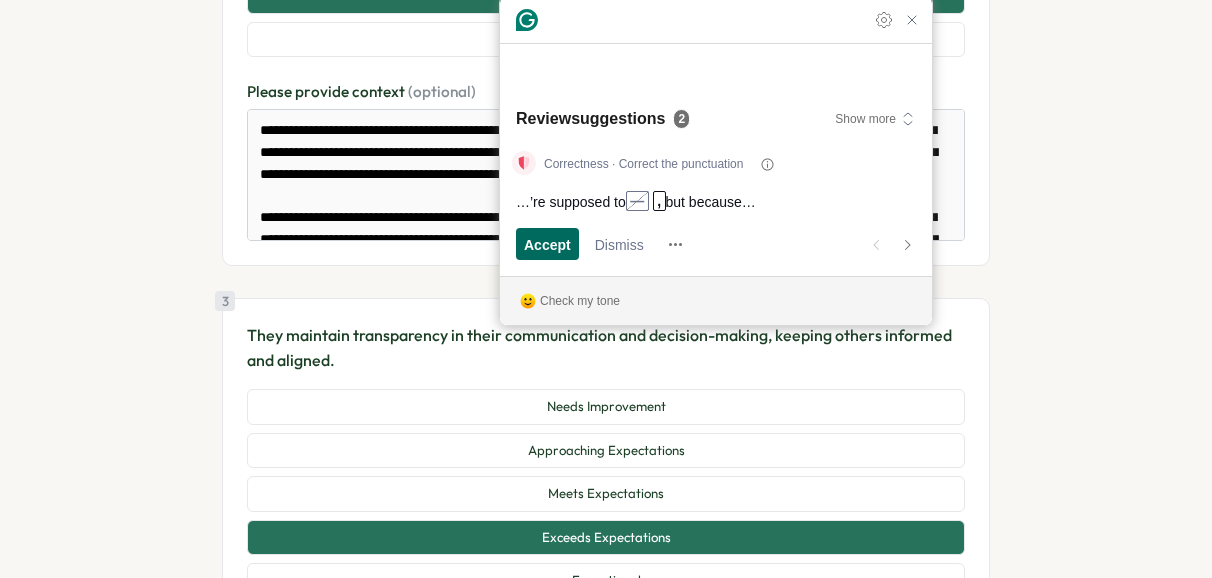 click on "Accept" at bounding box center (547, 244) 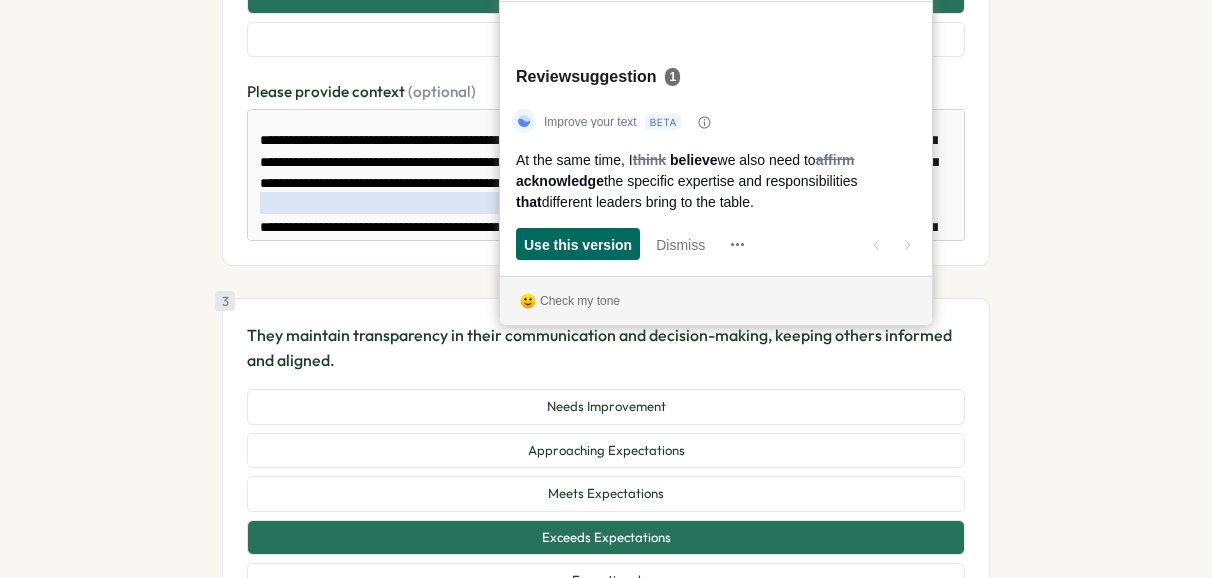 click on "Use this version" at bounding box center [578, 244] 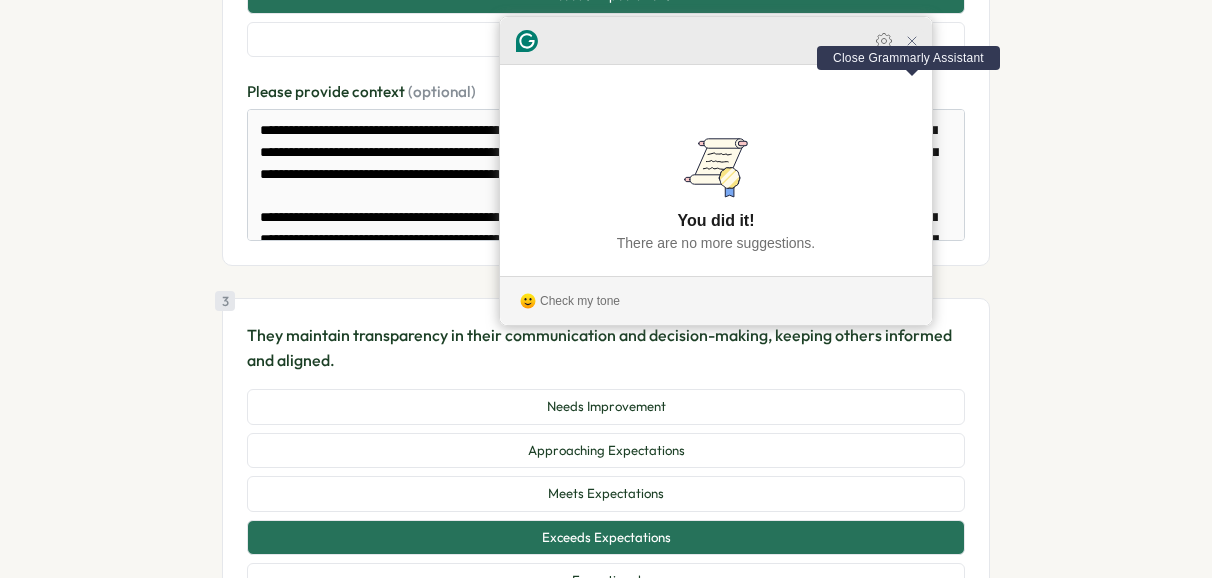 click 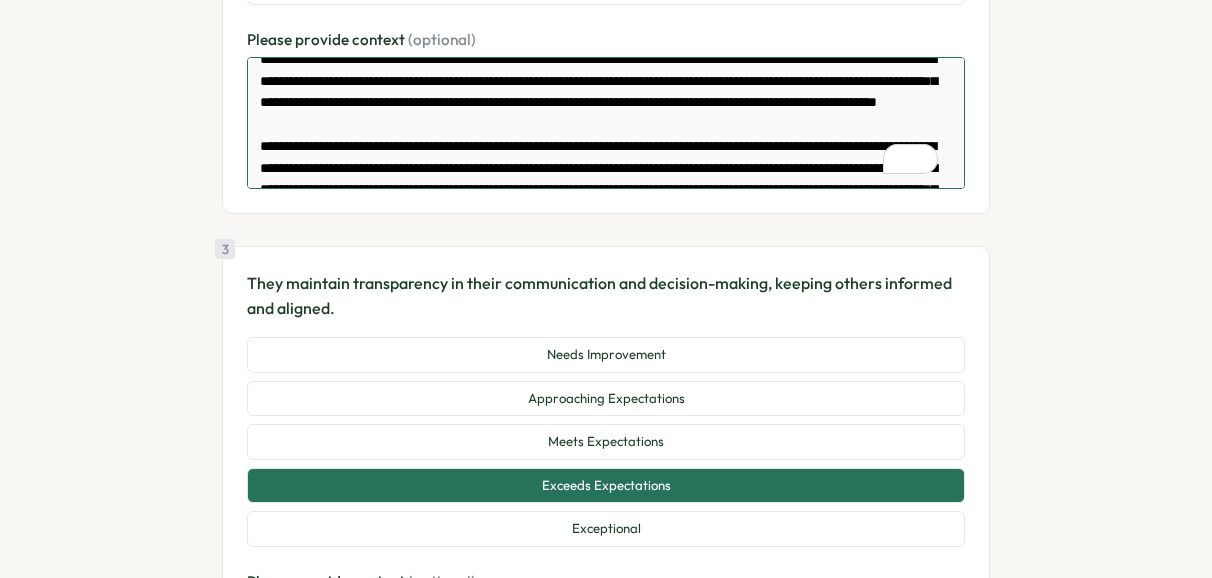 click at bounding box center [606, 123] 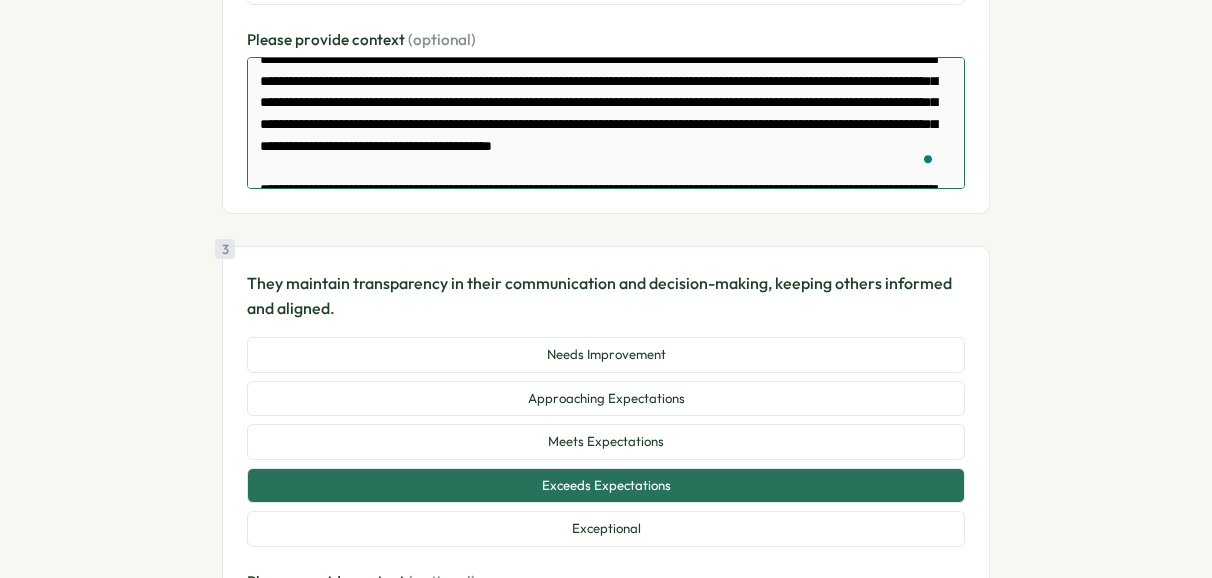 click at bounding box center [606, 123] 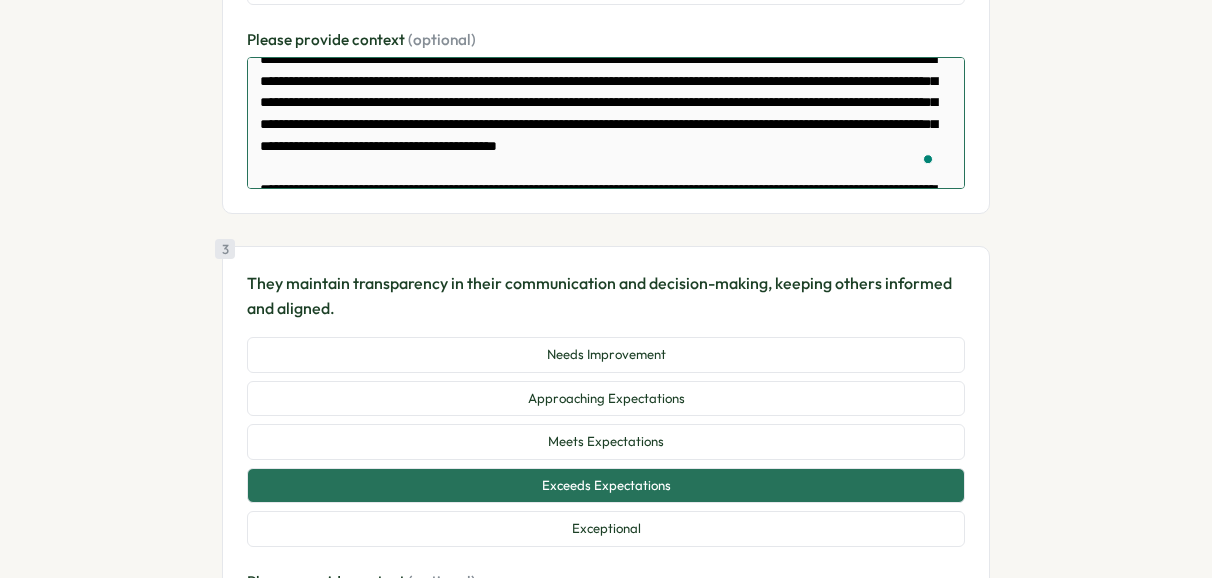 scroll, scrollTop: 118, scrollLeft: 0, axis: vertical 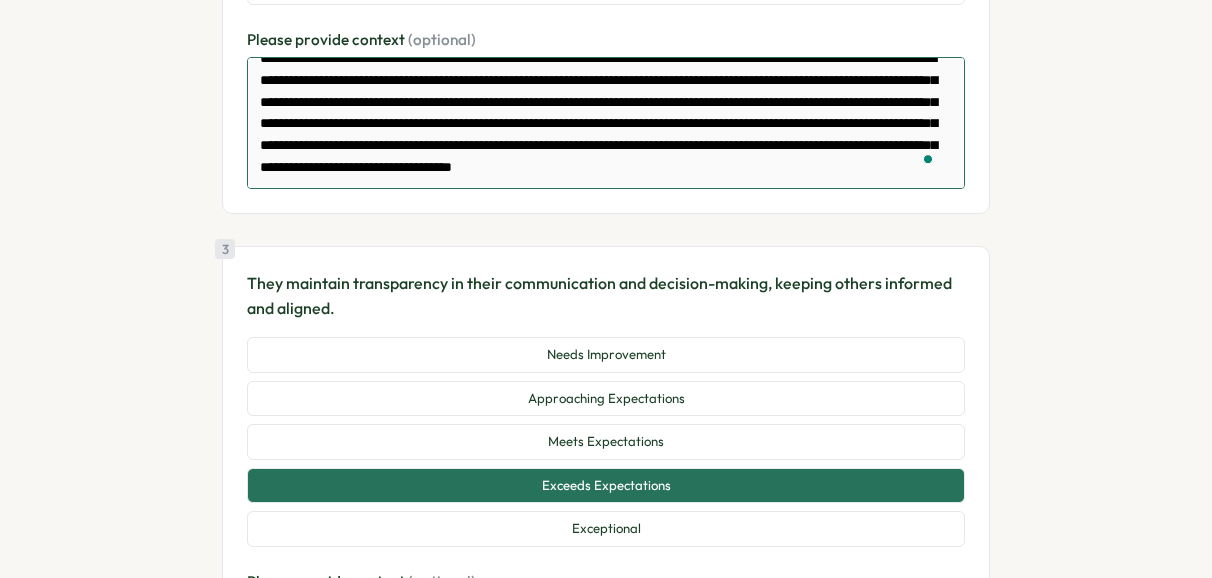 drag, startPoint x: 255, startPoint y: 104, endPoint x: 733, endPoint y: 184, distance: 484.64832 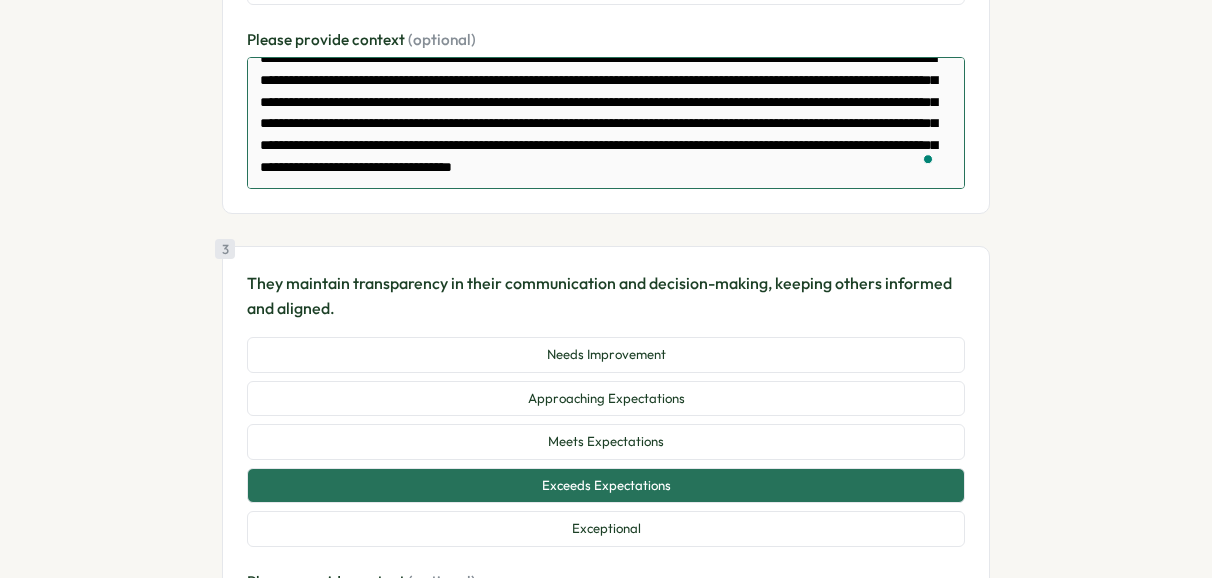 scroll, scrollTop: 286, scrollLeft: 0, axis: vertical 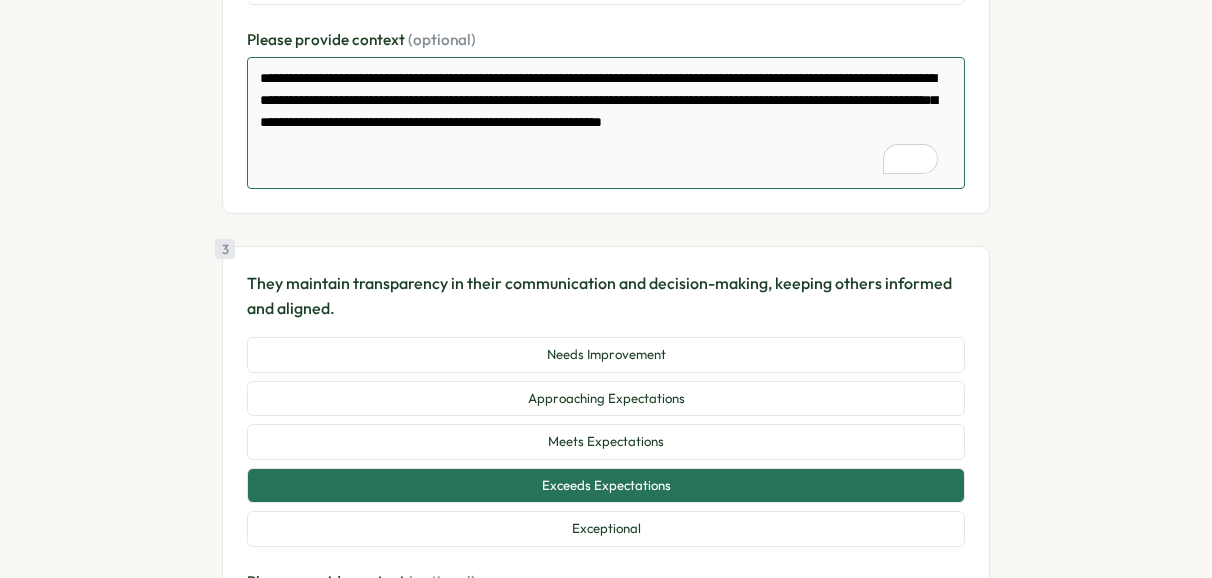 paste on "**********" 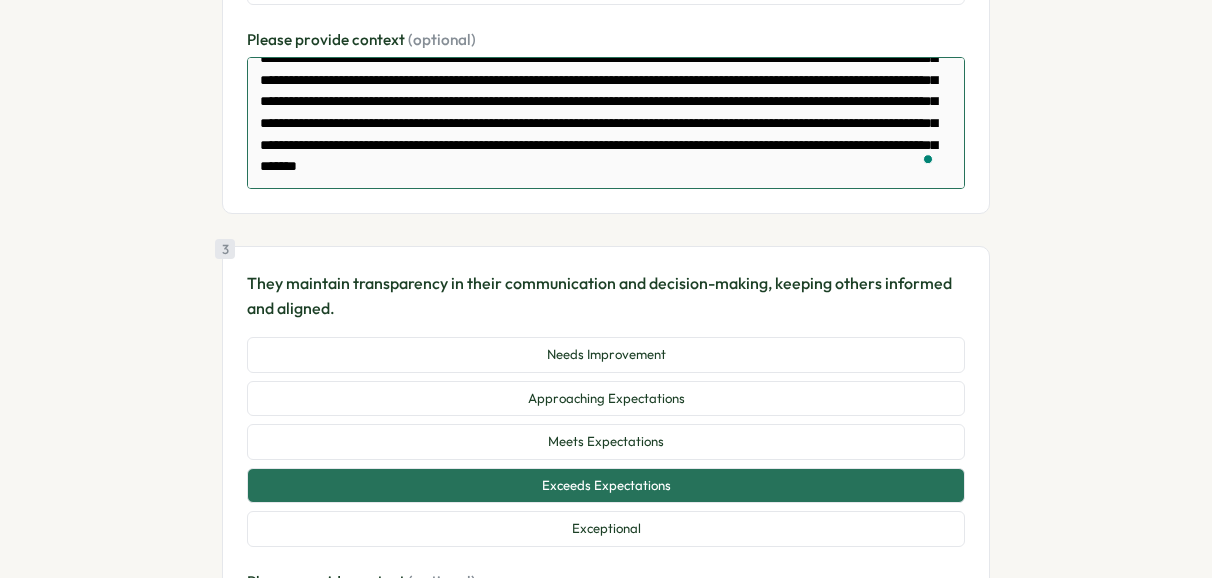 click at bounding box center [606, 123] 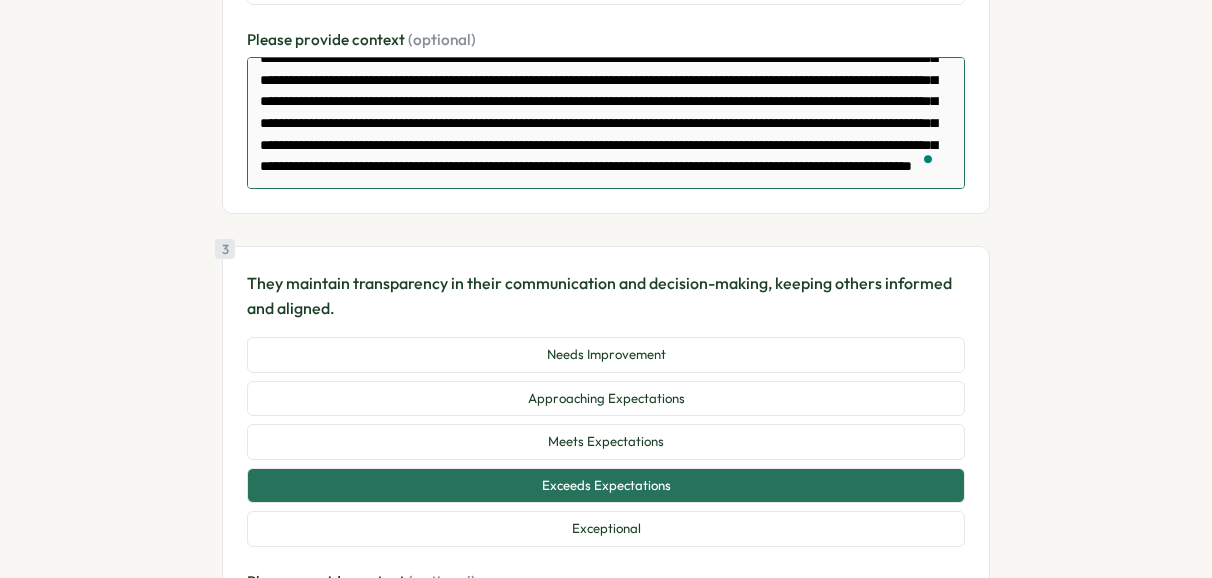 scroll, scrollTop: 376, scrollLeft: 0, axis: vertical 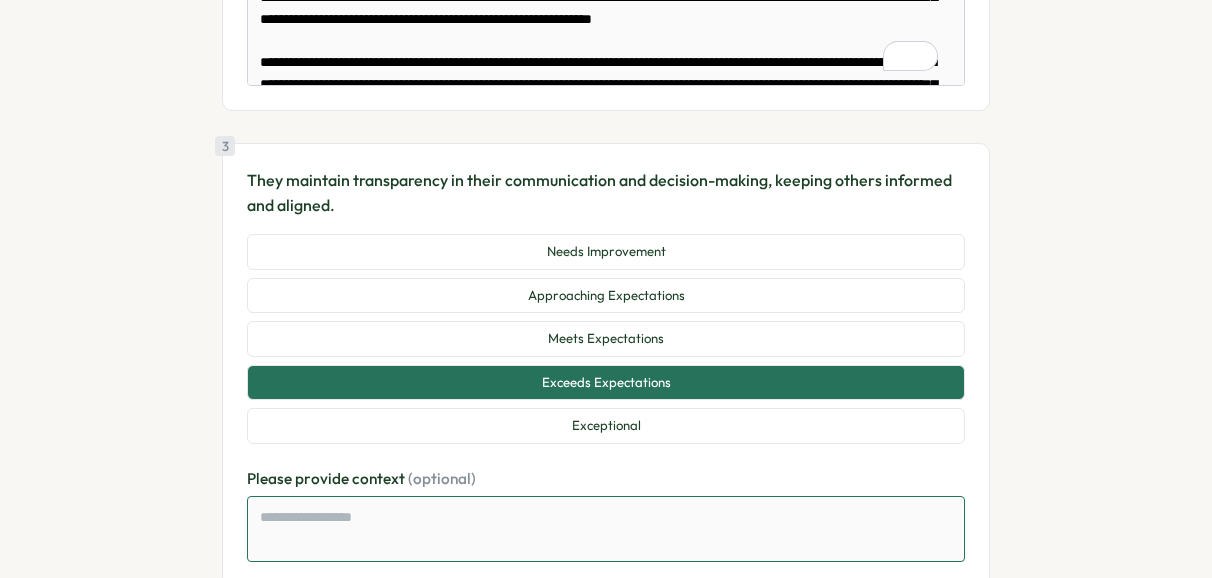 click at bounding box center [606, 529] 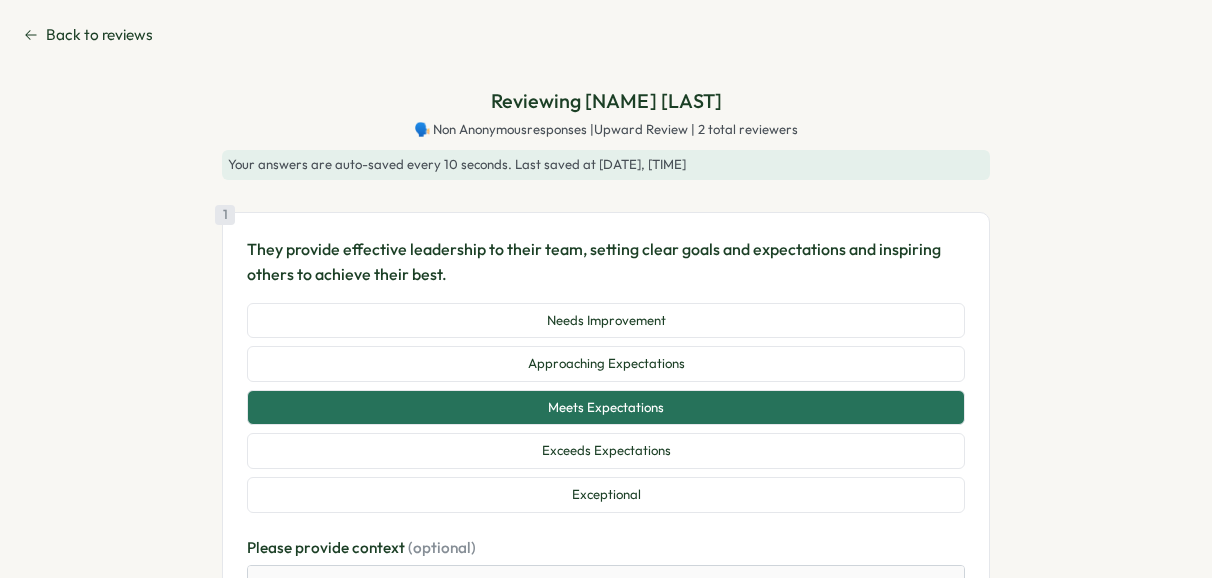 scroll, scrollTop: 0, scrollLeft: 0, axis: both 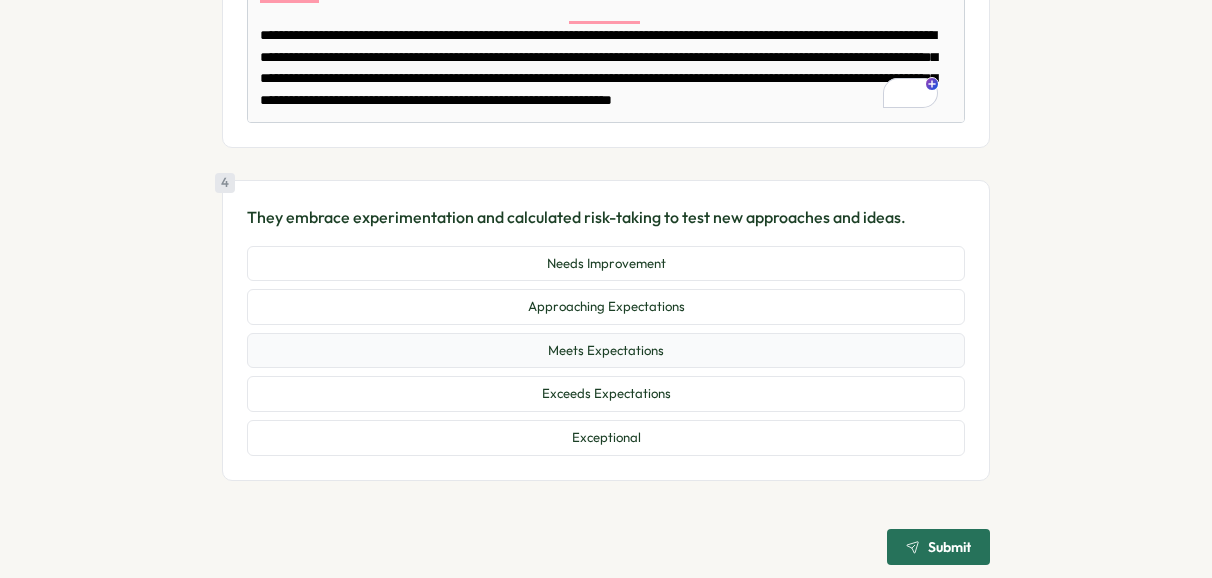 type on "**********" 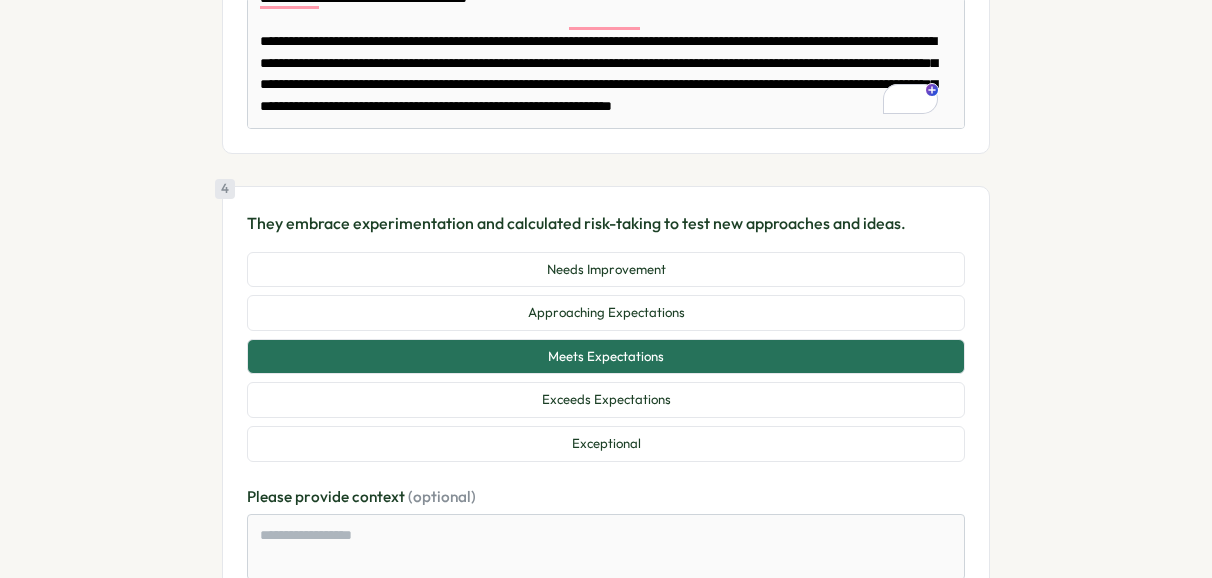 scroll, scrollTop: 1761, scrollLeft: 0, axis: vertical 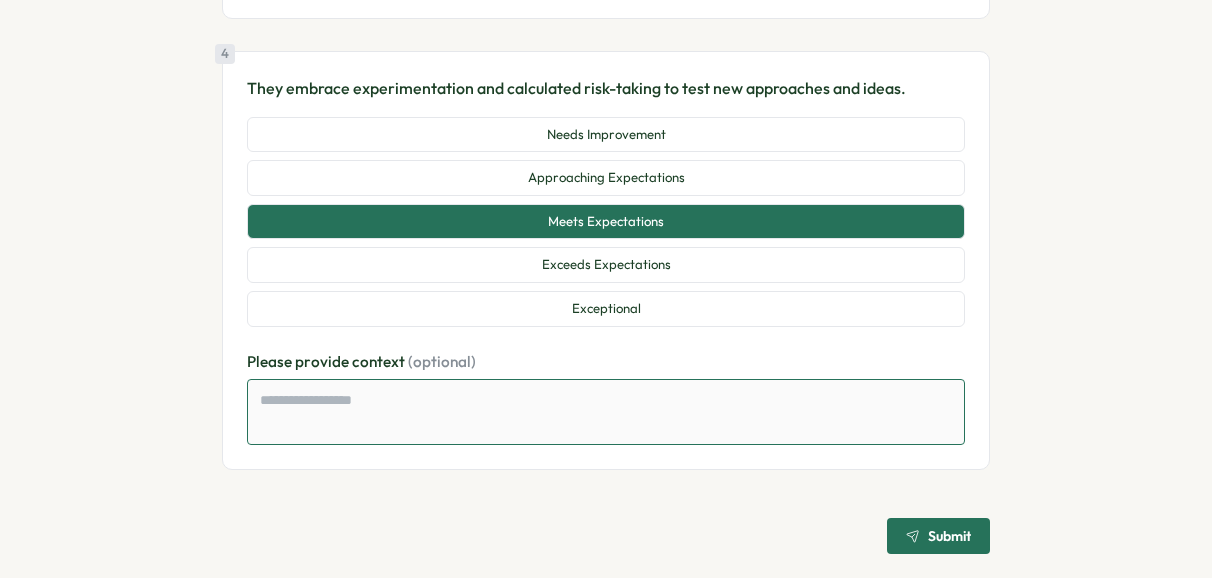 click at bounding box center [606, 412] 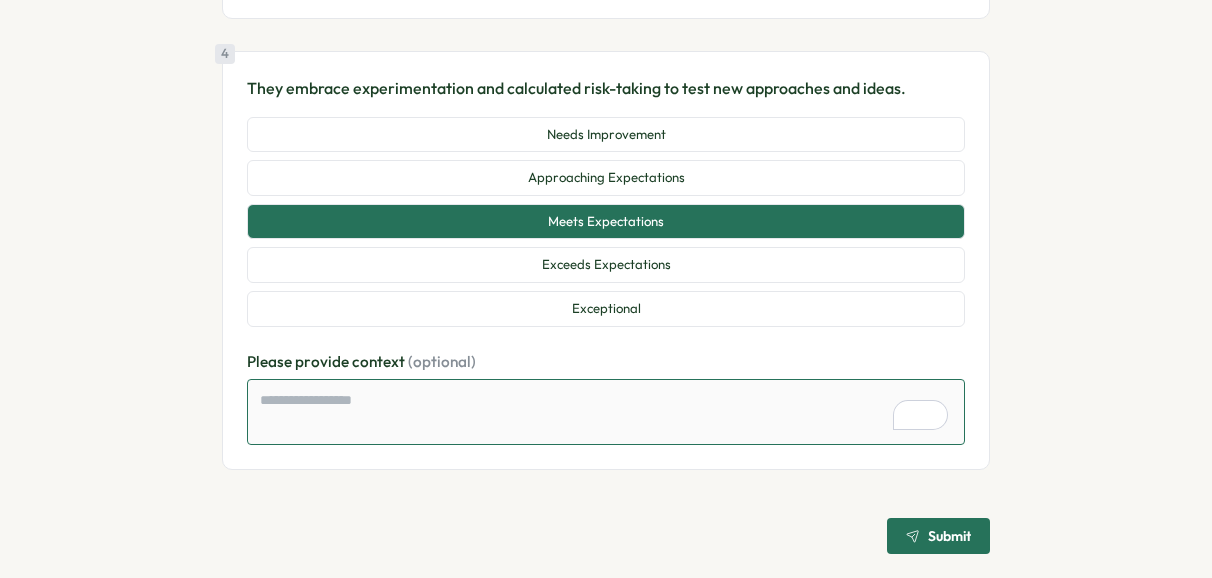 paste on "**********" 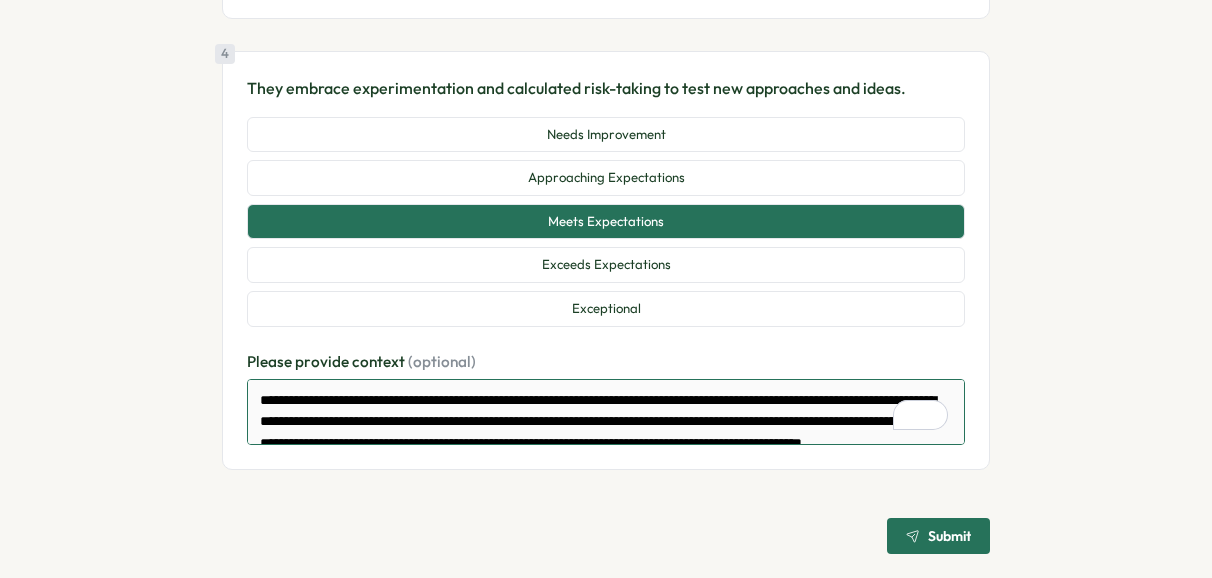 scroll, scrollTop: 224, scrollLeft: 0, axis: vertical 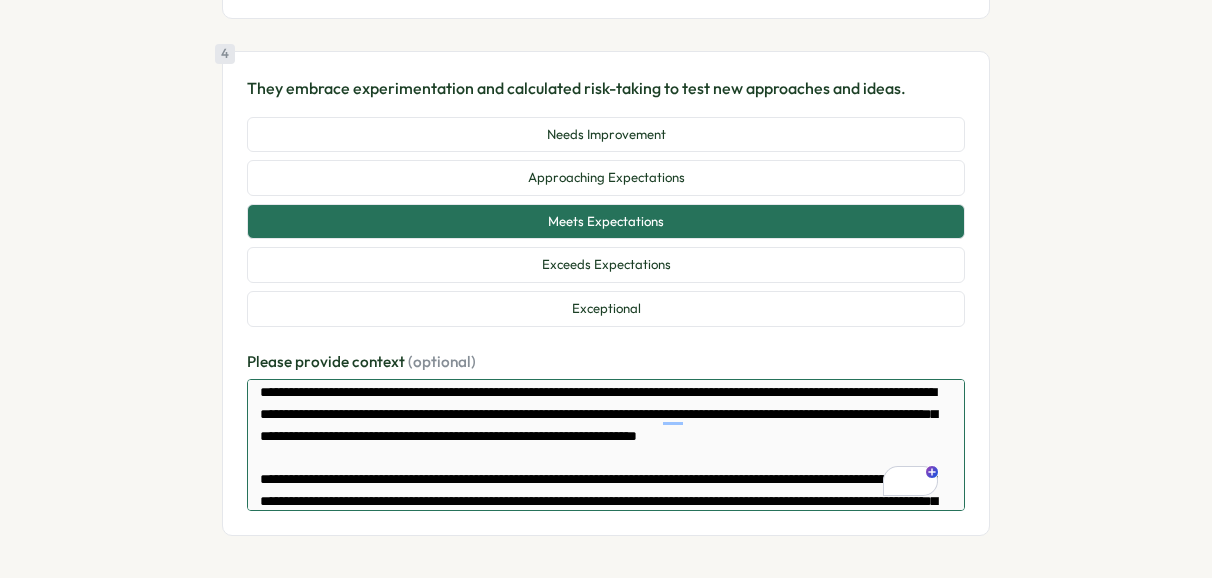 type on "*" 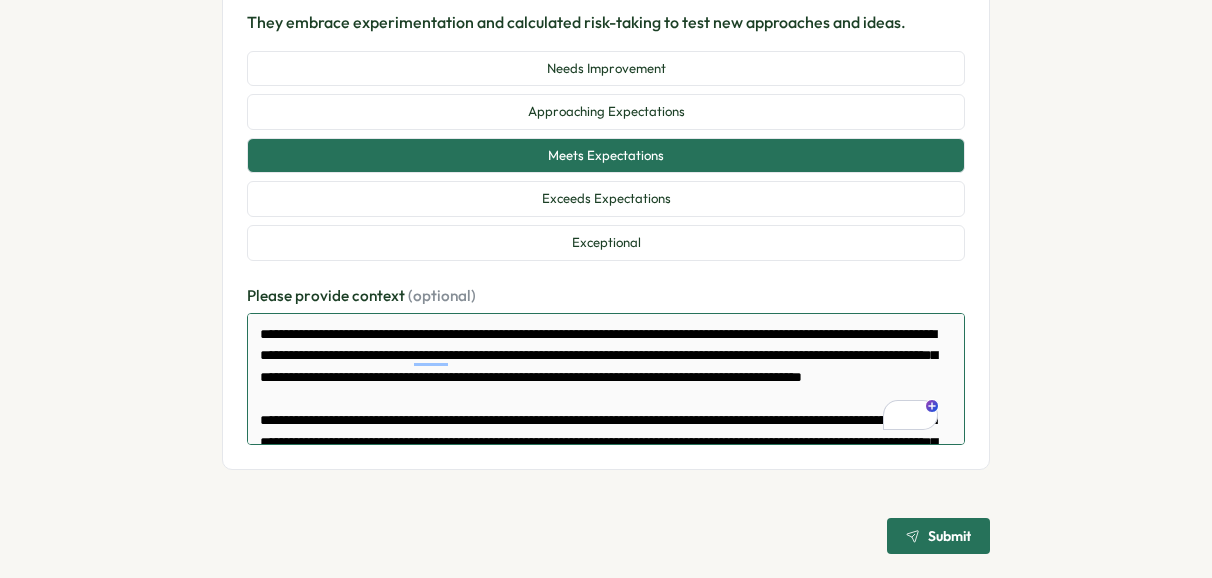 type on "**********" 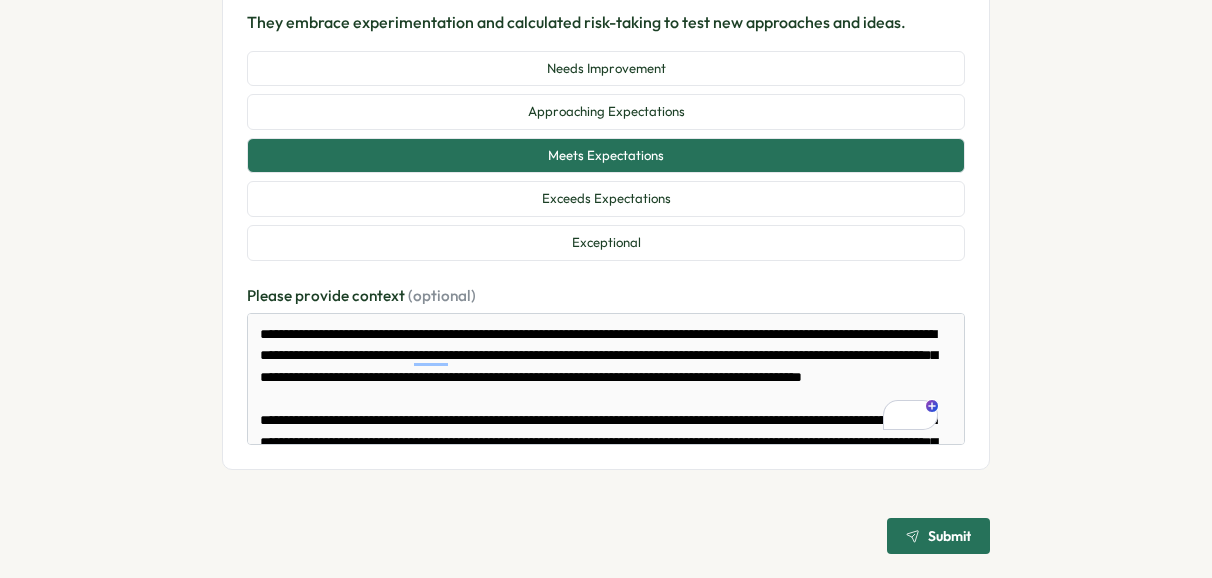 click on "Submit" at bounding box center (949, 536) 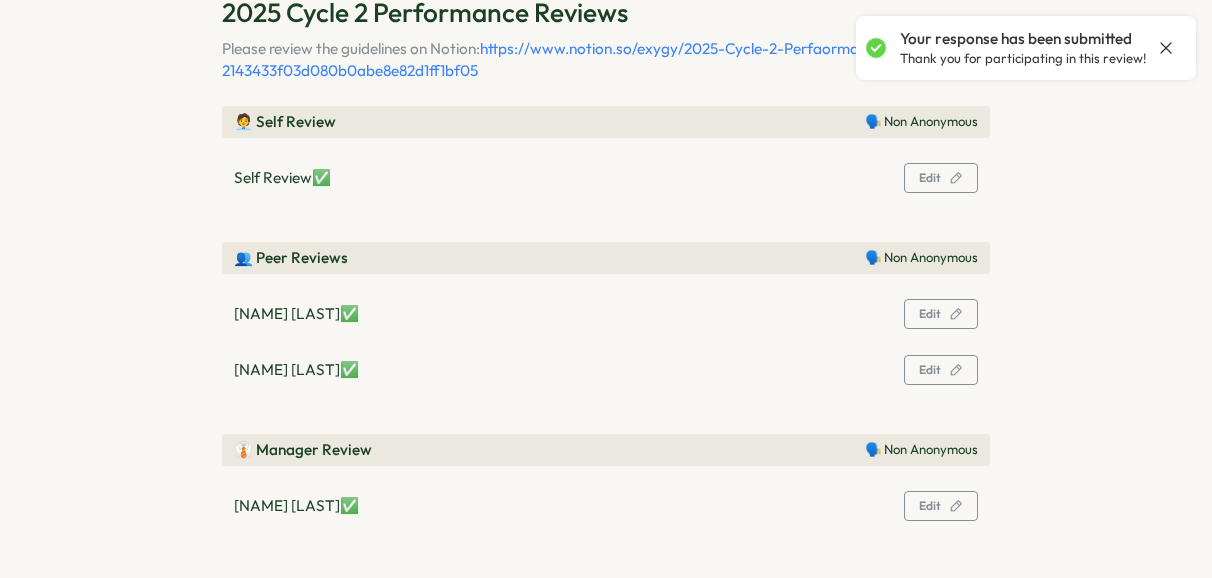 click 